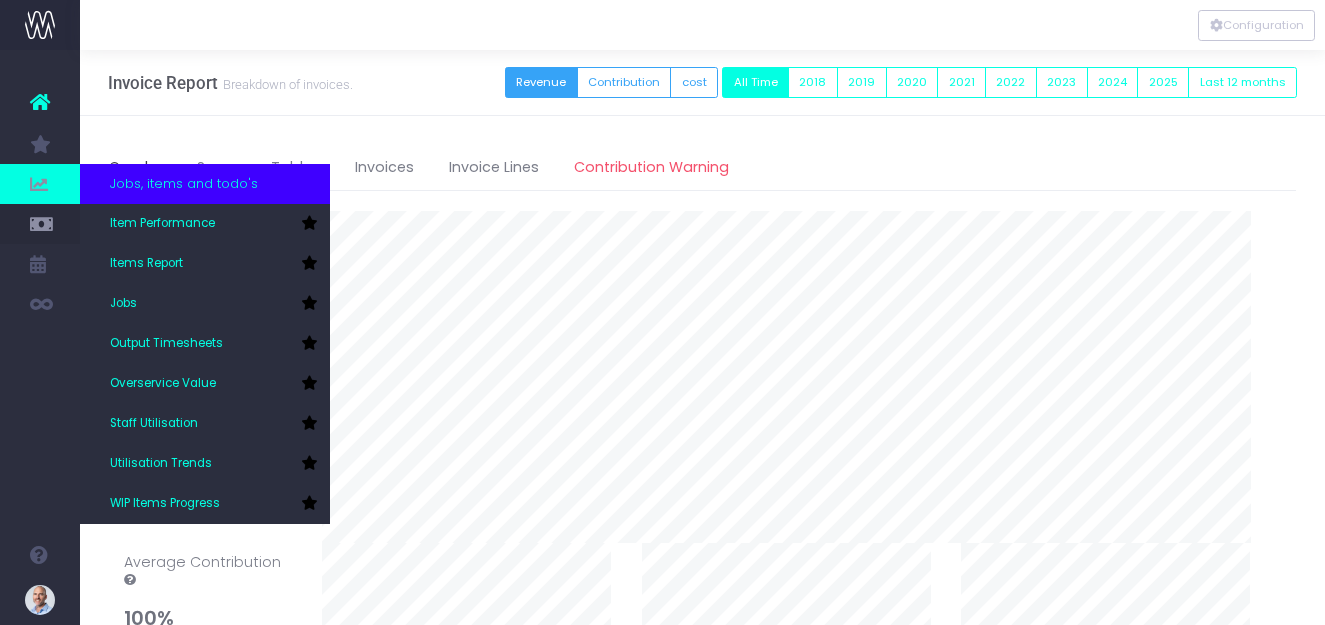 scroll, scrollTop: 0, scrollLeft: 0, axis: both 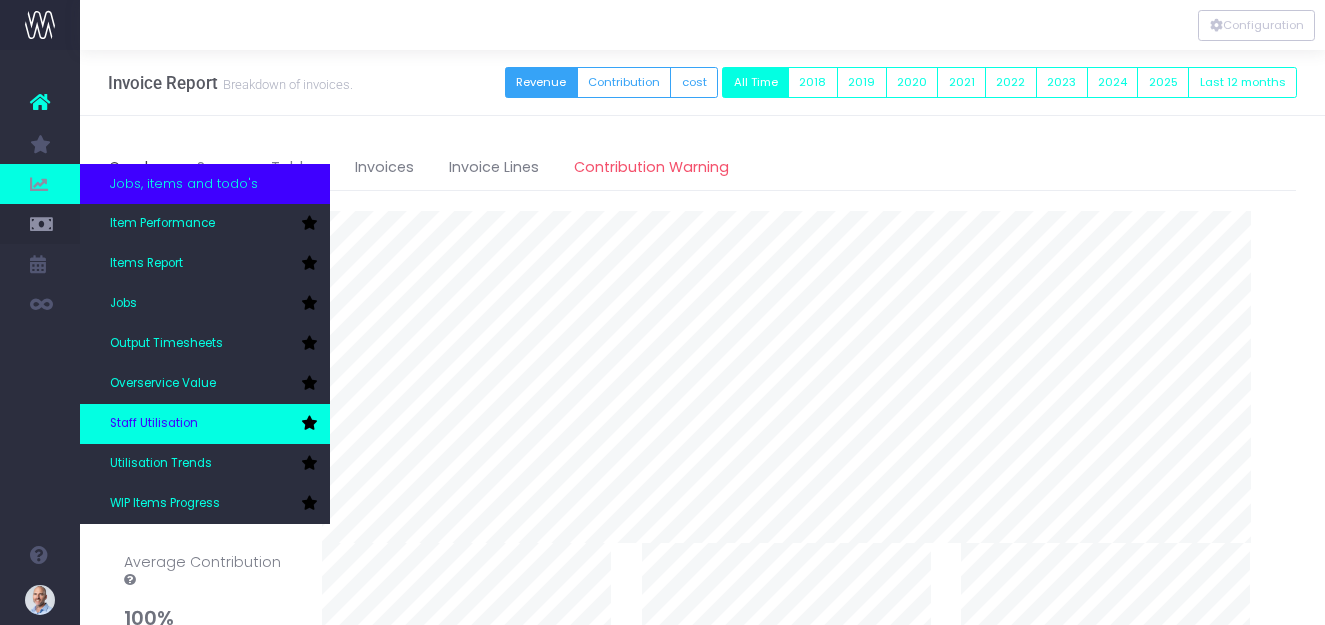 click on "Staff Utilisation" at bounding box center (154, 424) 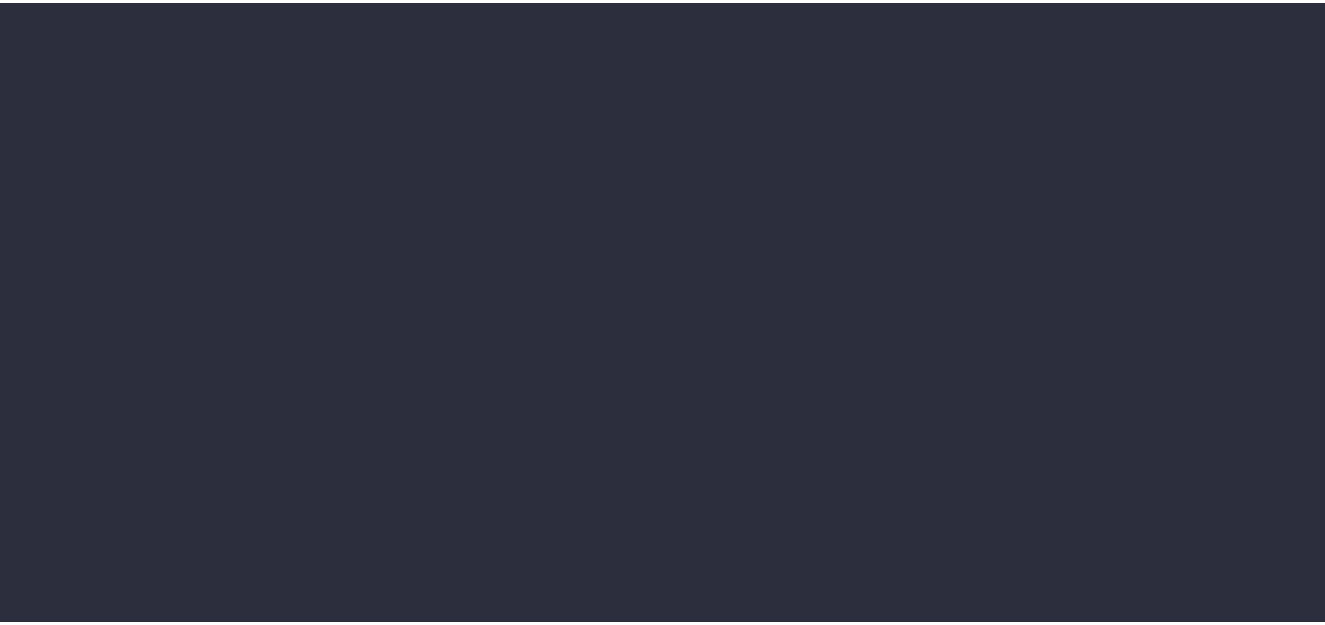scroll, scrollTop: 0, scrollLeft: 0, axis: both 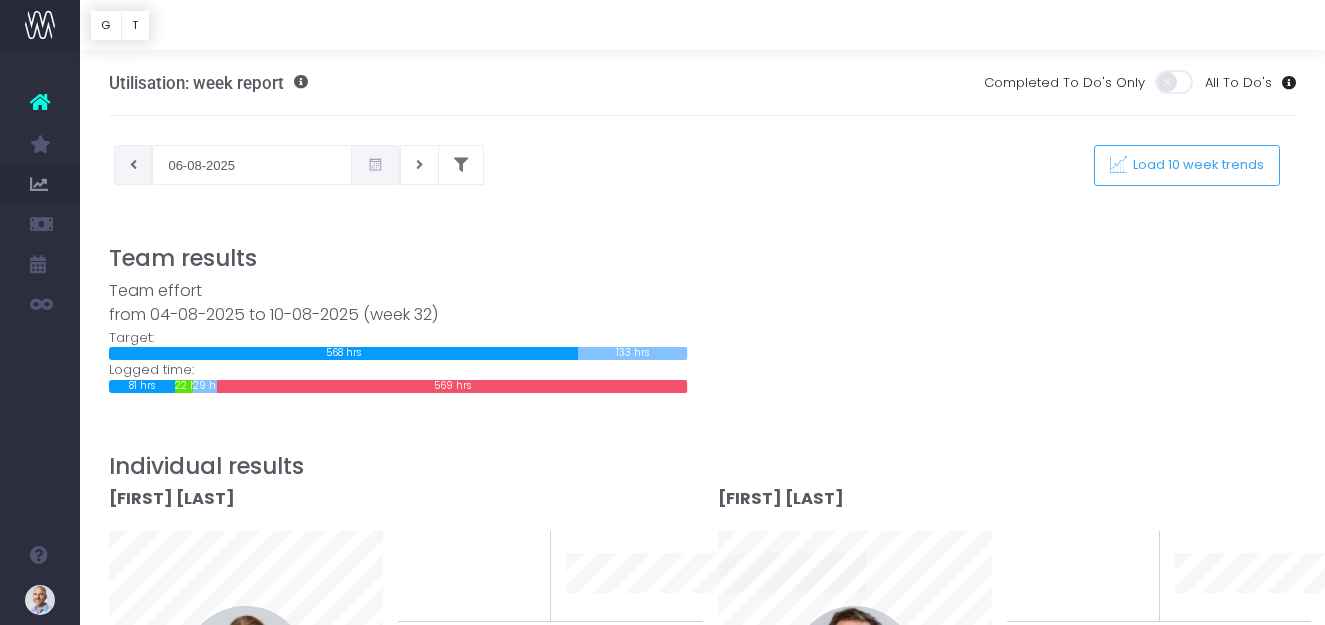 click at bounding box center (133, 165) 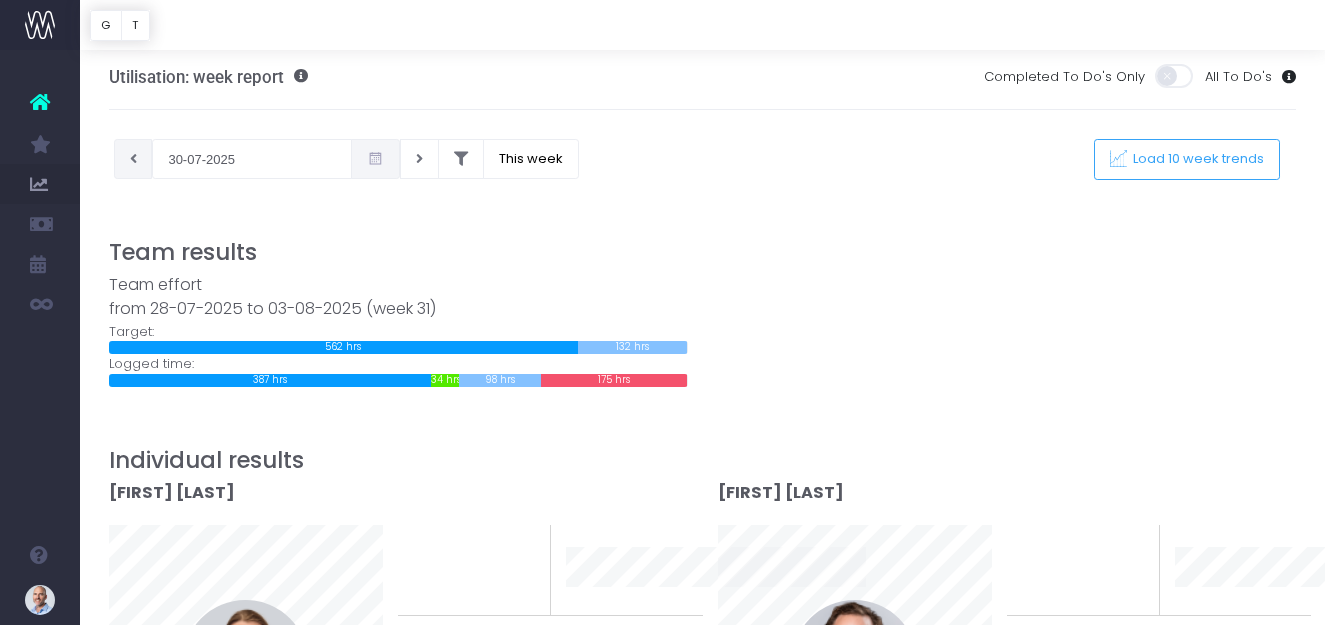 scroll, scrollTop: 0, scrollLeft: 0, axis: both 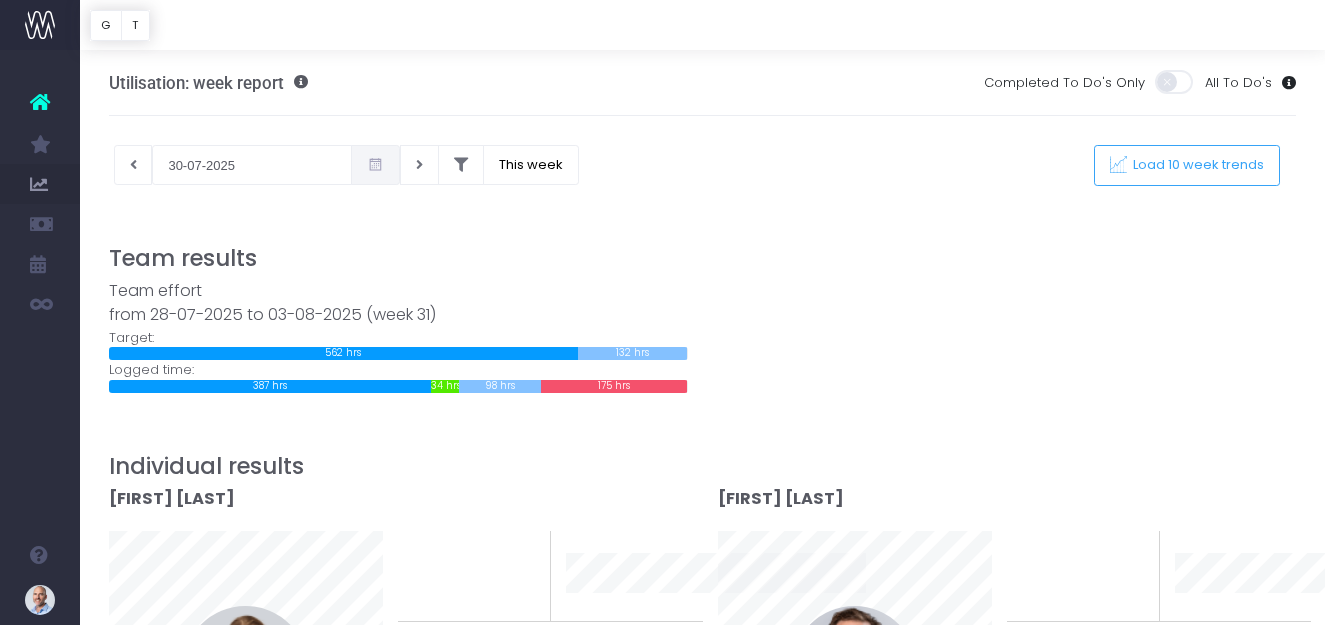 click at bounding box center (375, 165) 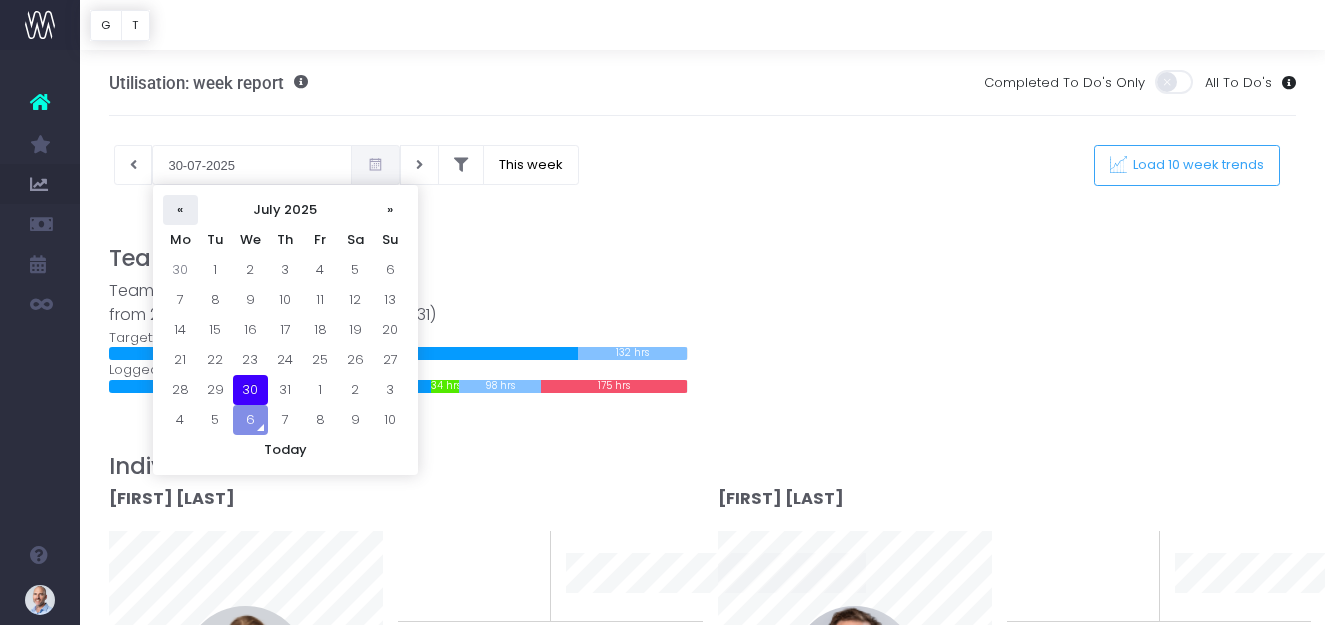 click on "«" at bounding box center (180, 210) 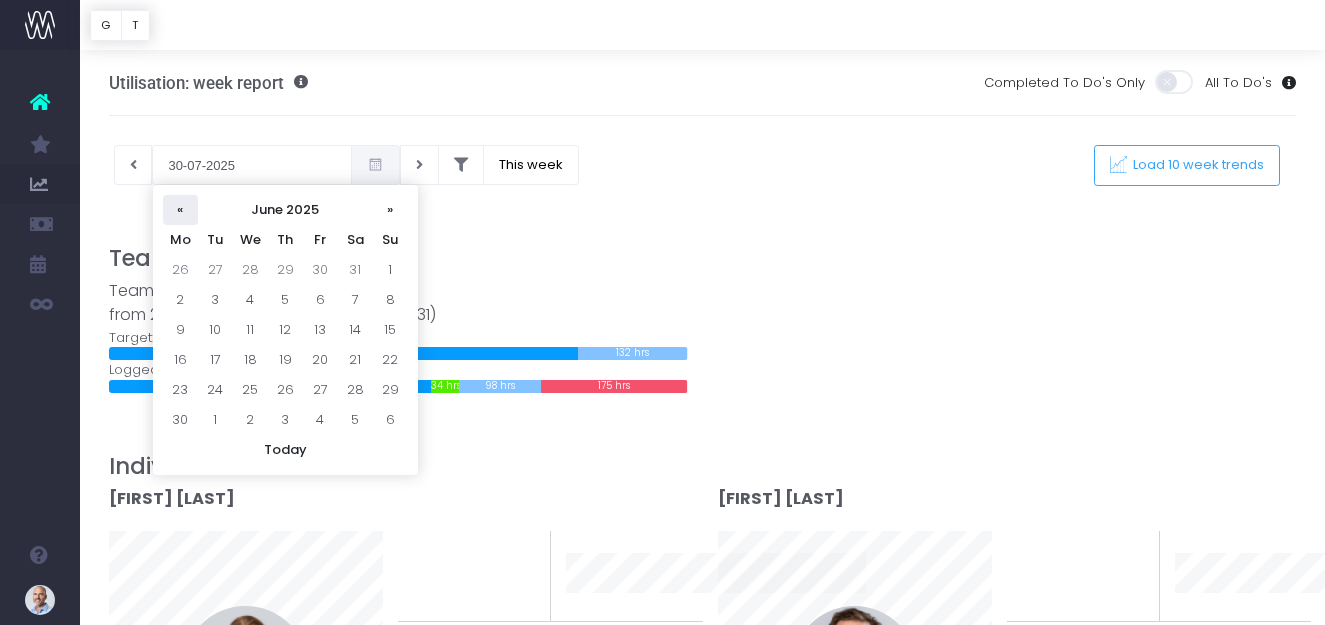 click on "«" at bounding box center (180, 210) 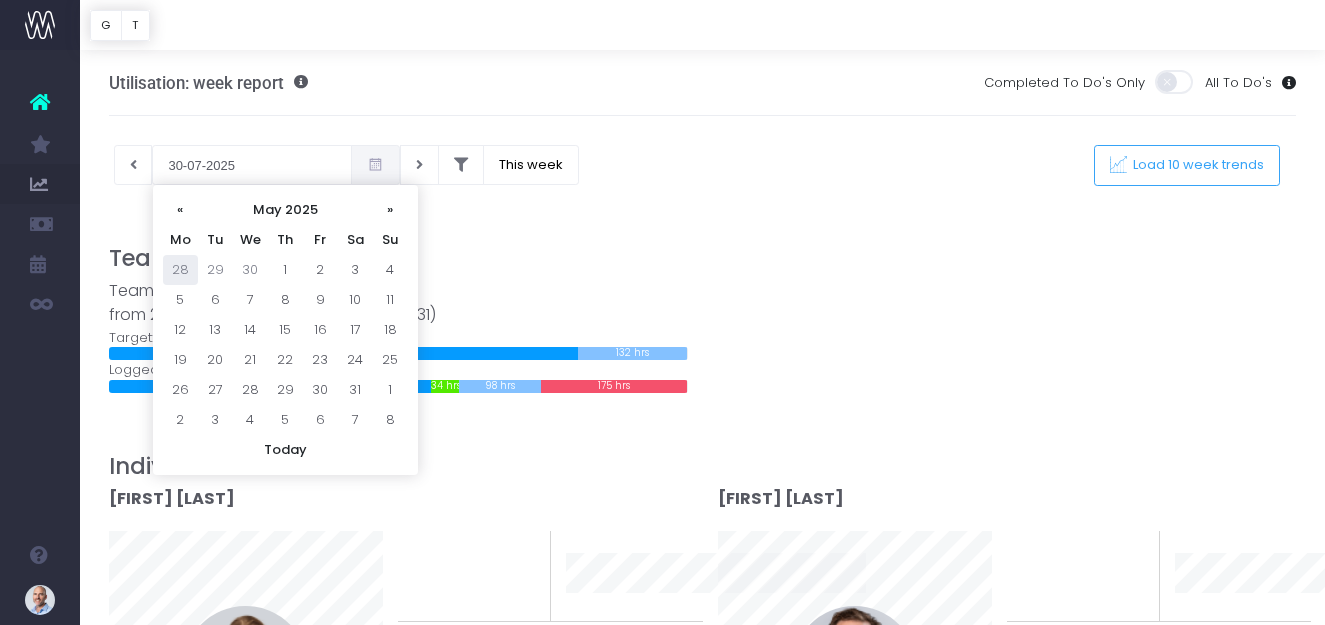 click on "28" at bounding box center (180, 270) 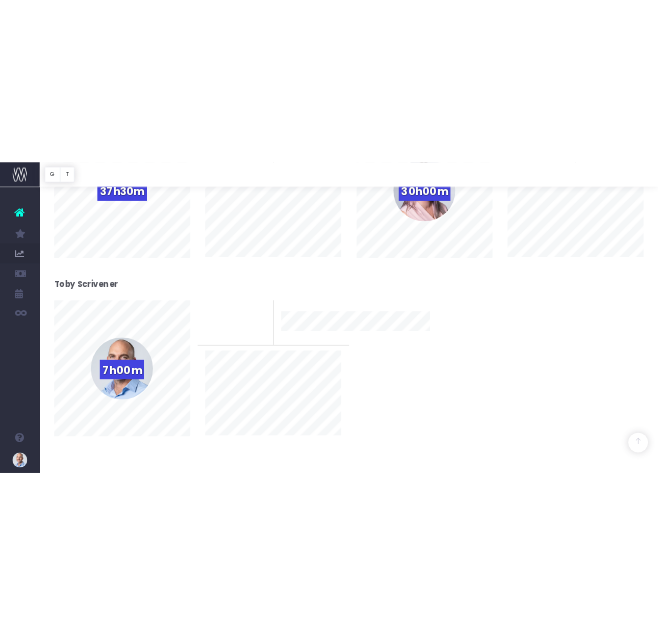 scroll, scrollTop: 3500, scrollLeft: 0, axis: vertical 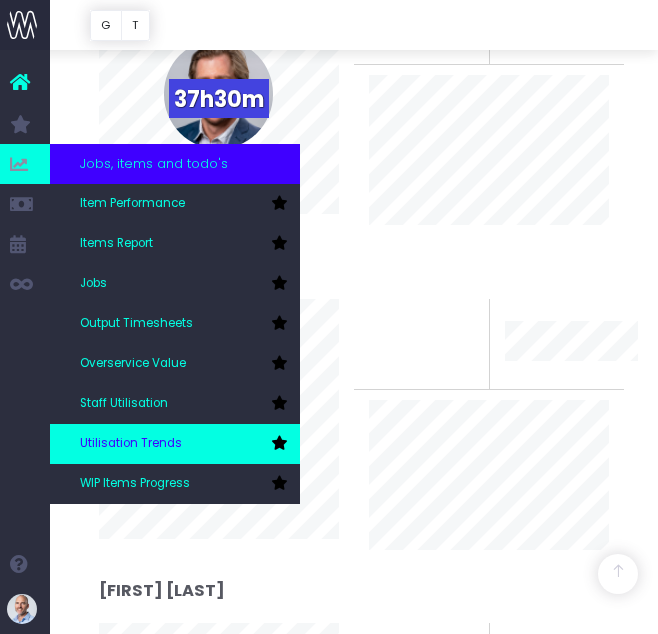 click on "Utilisation Trends" at bounding box center [131, 444] 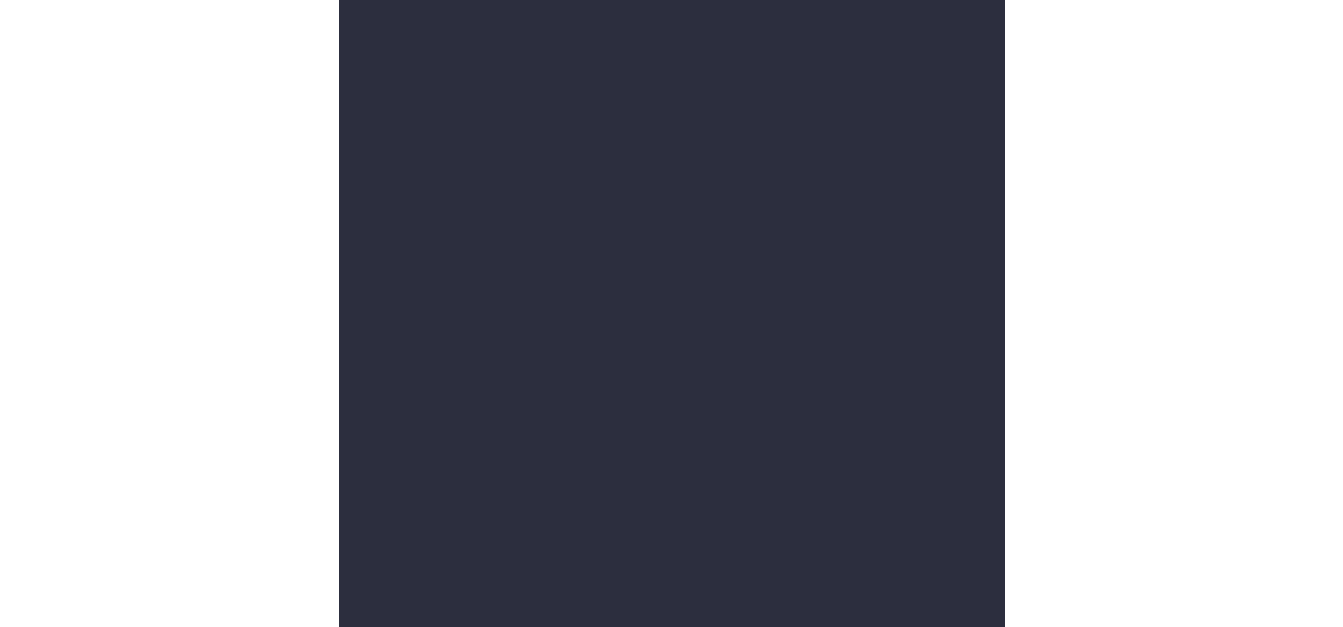 scroll, scrollTop: 0, scrollLeft: 0, axis: both 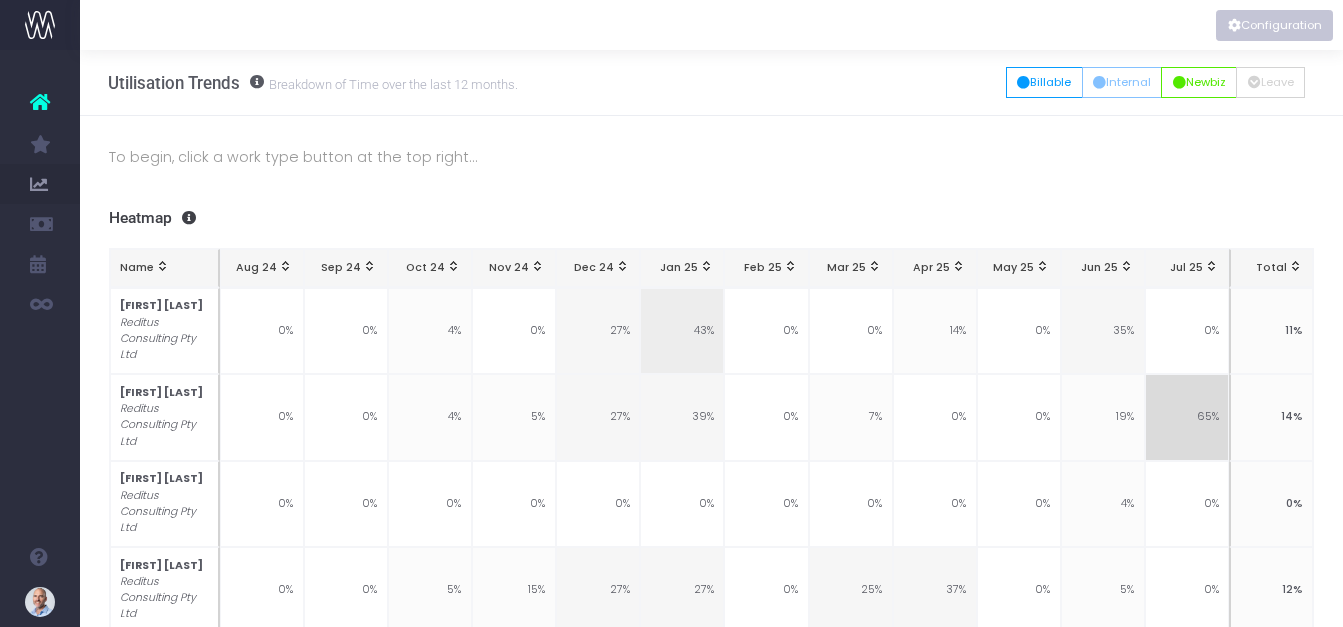 click on "Configuration" at bounding box center [1274, 25] 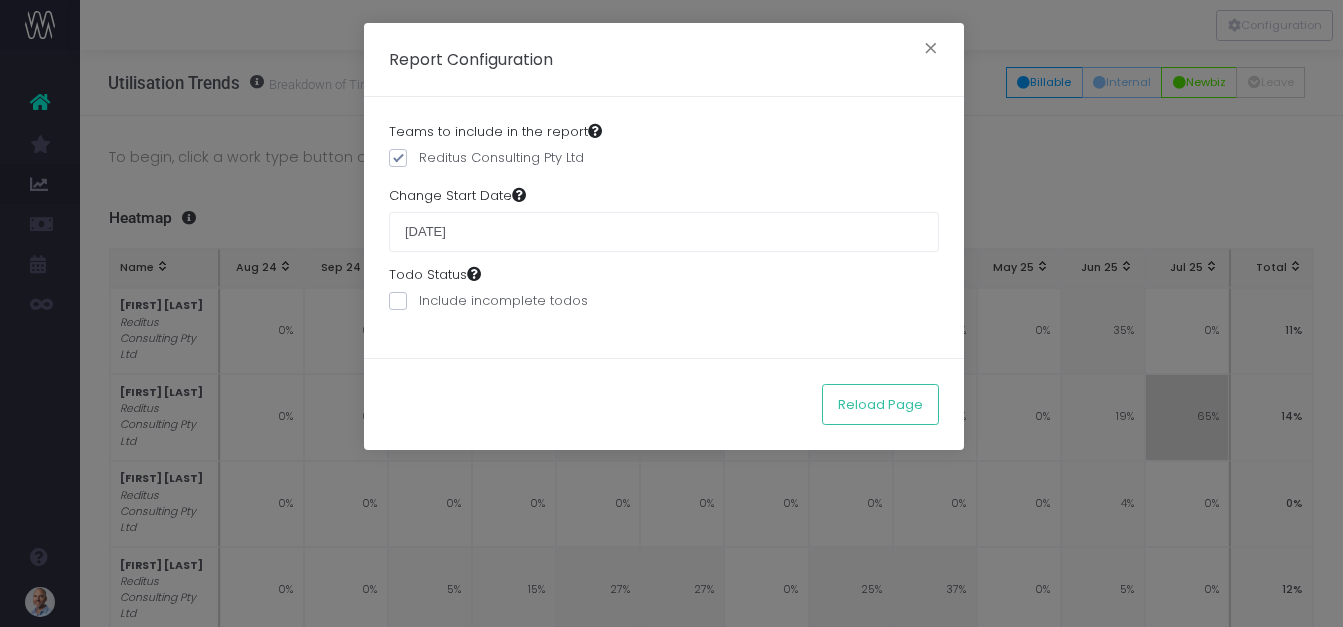click at bounding box center (398, 301) 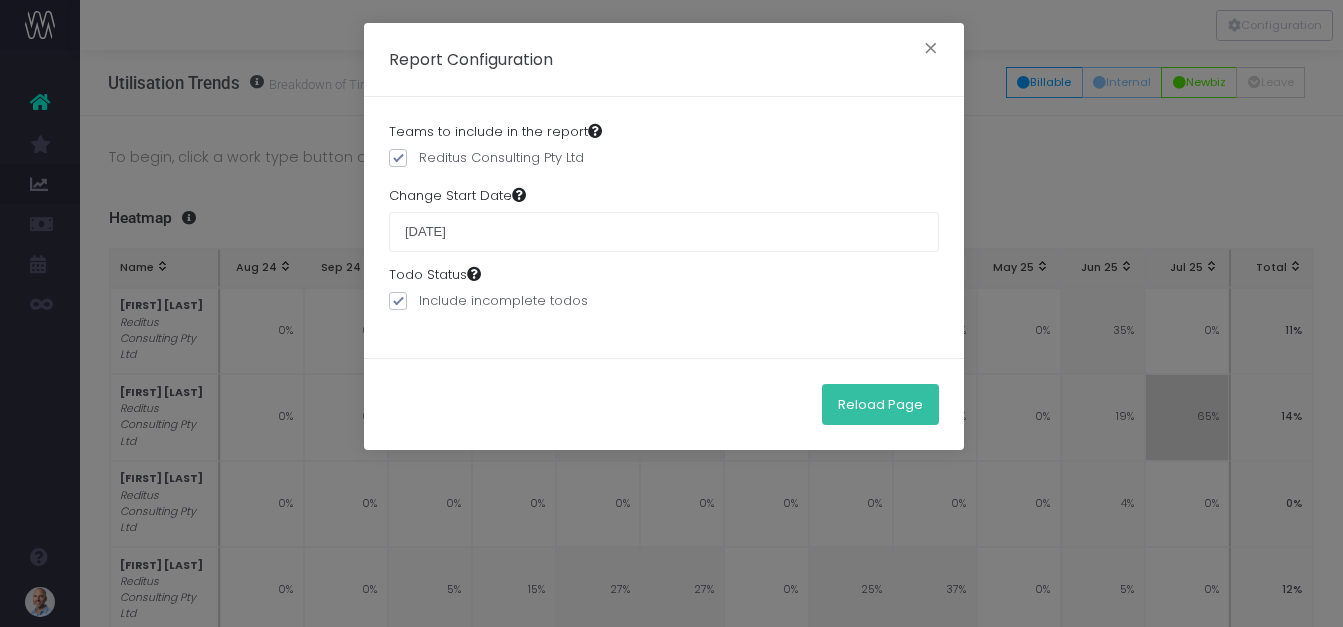 click on "Reload Page" at bounding box center (880, 404) 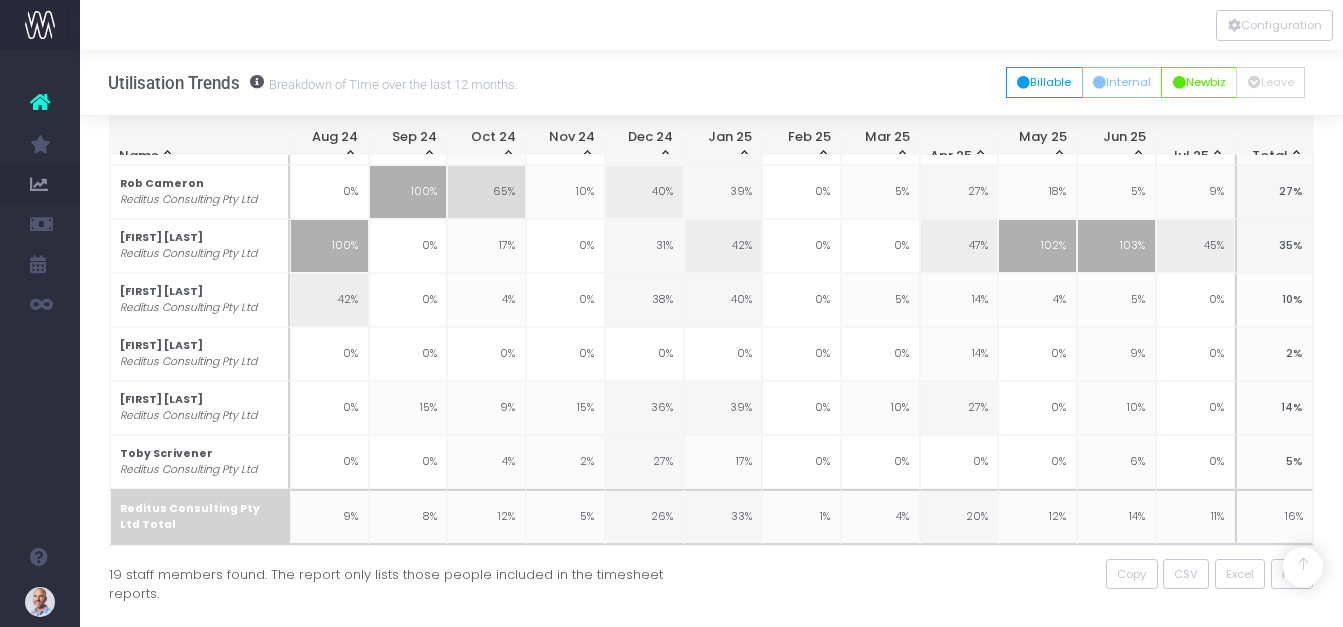 scroll, scrollTop: 803, scrollLeft: 0, axis: vertical 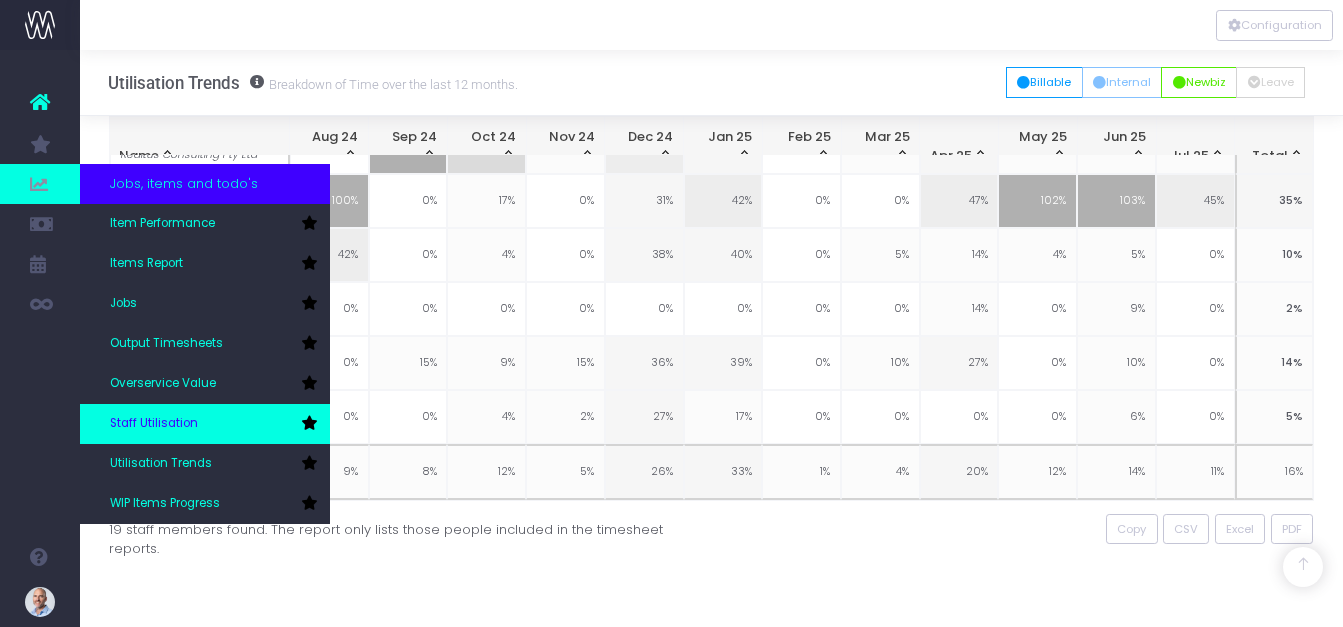 click on "Staff Utilisation" at bounding box center [205, 424] 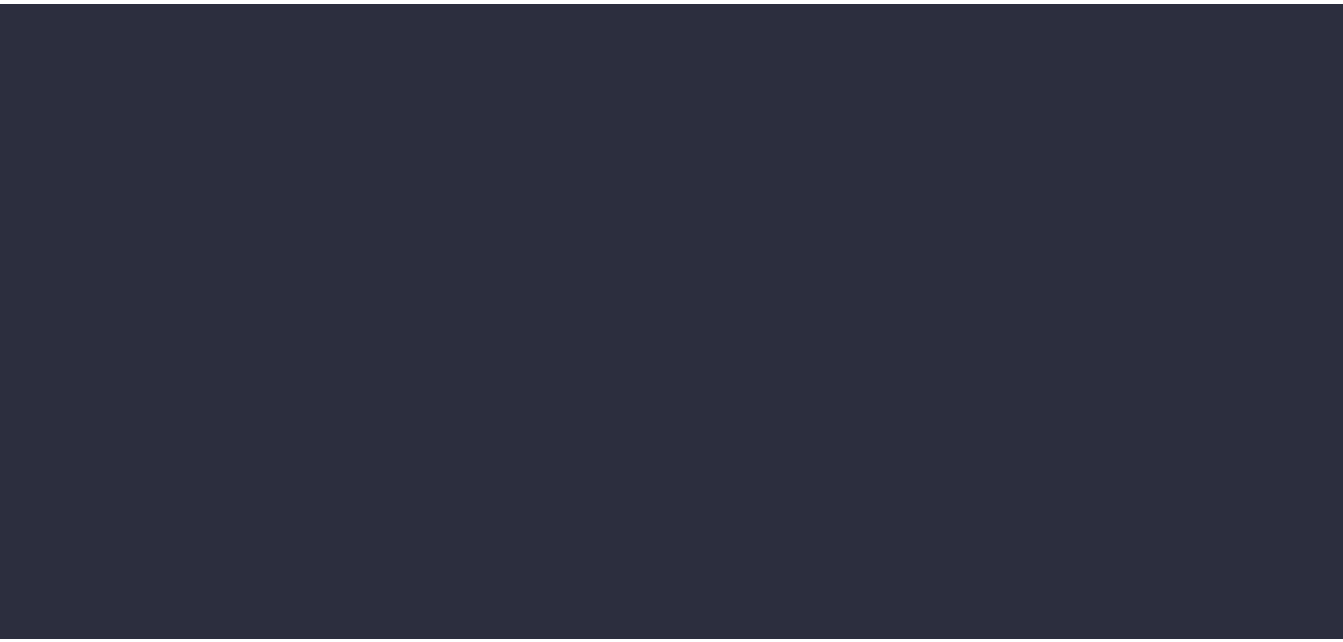 scroll, scrollTop: 0, scrollLeft: 0, axis: both 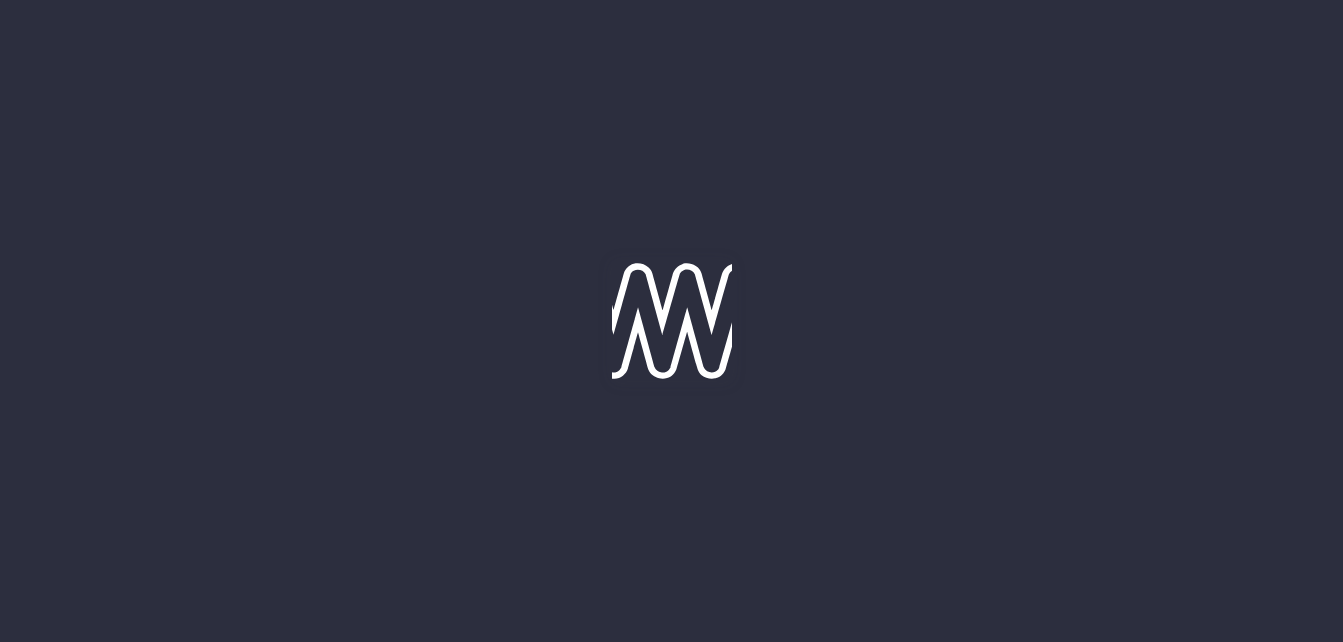 type on "06-08-2025" 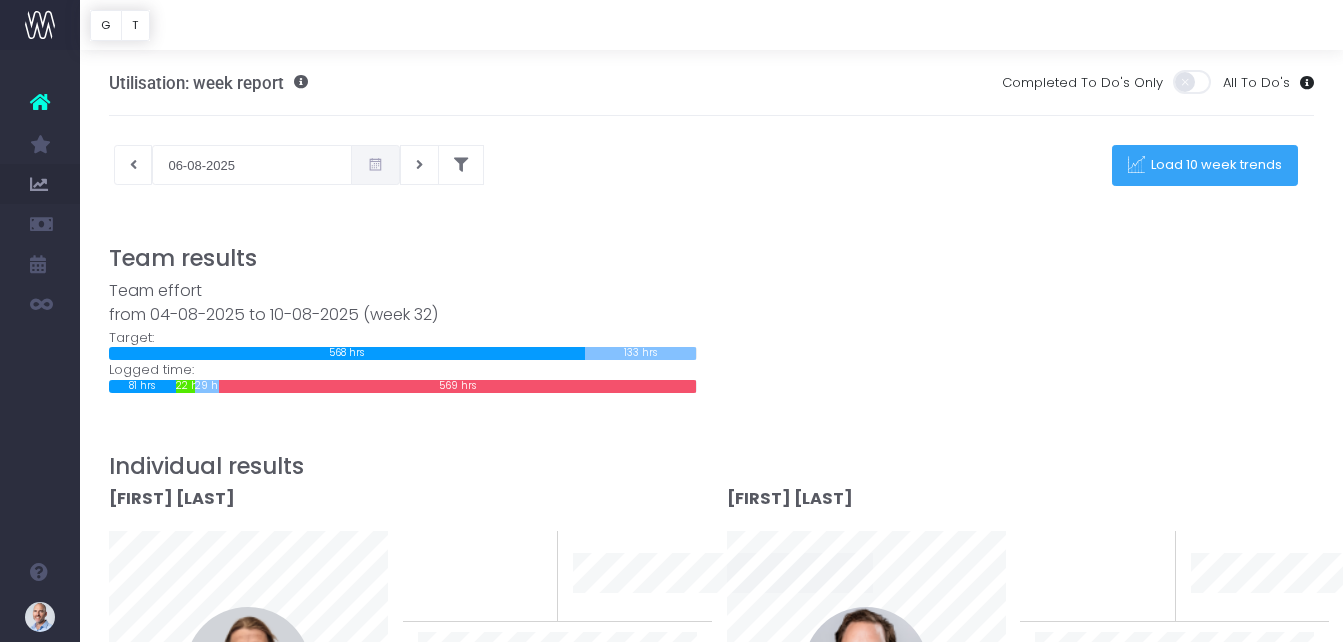click on "Load 10 week trends" at bounding box center (1205, 165) 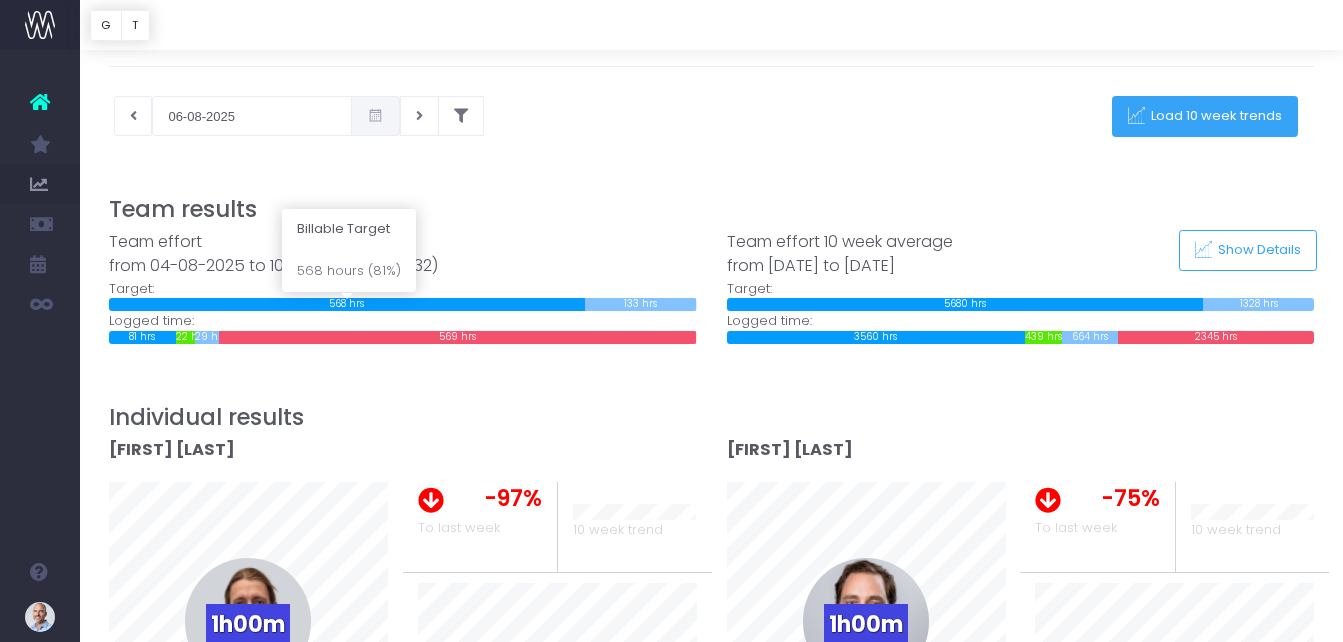 scroll, scrollTop: 0, scrollLeft: 0, axis: both 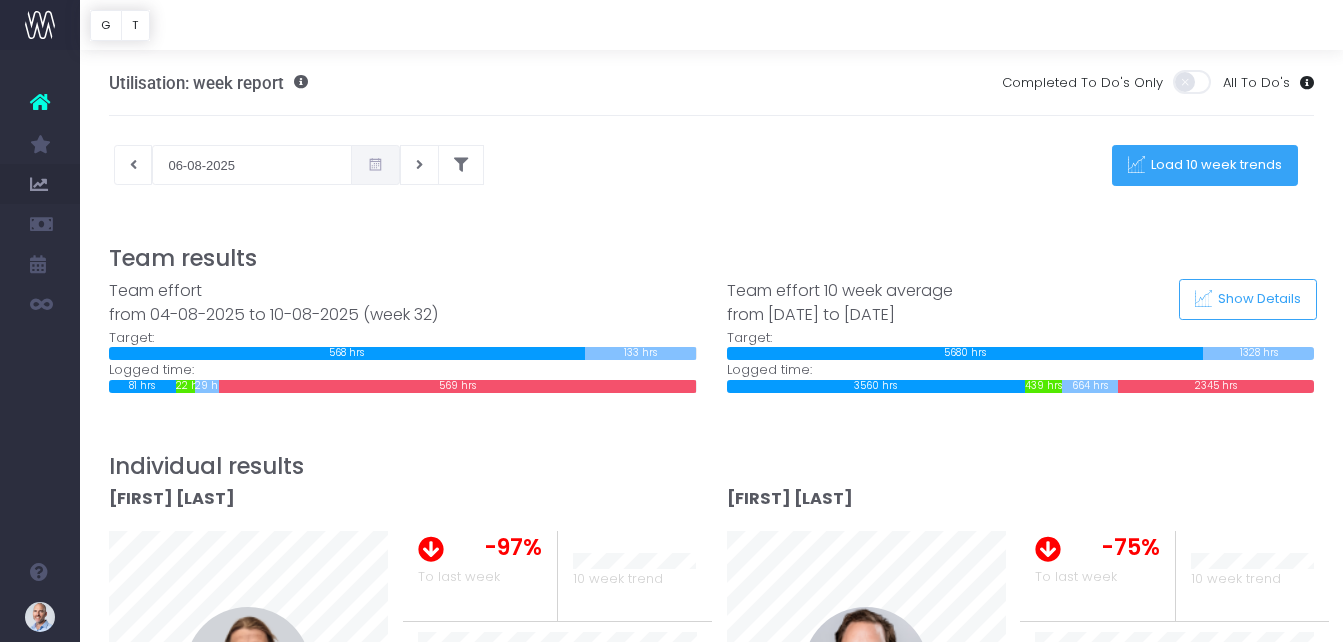 click on "Load 10 week trends" at bounding box center (1214, 165) 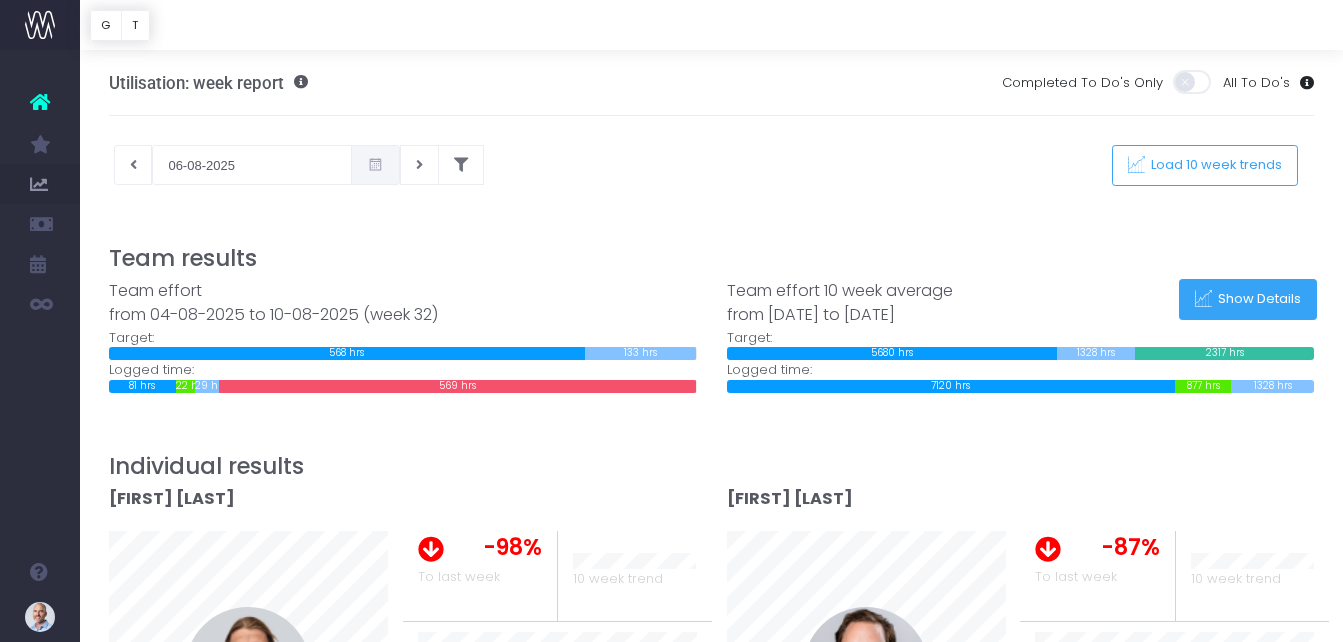 click on "Show Details" at bounding box center (1257, 299) 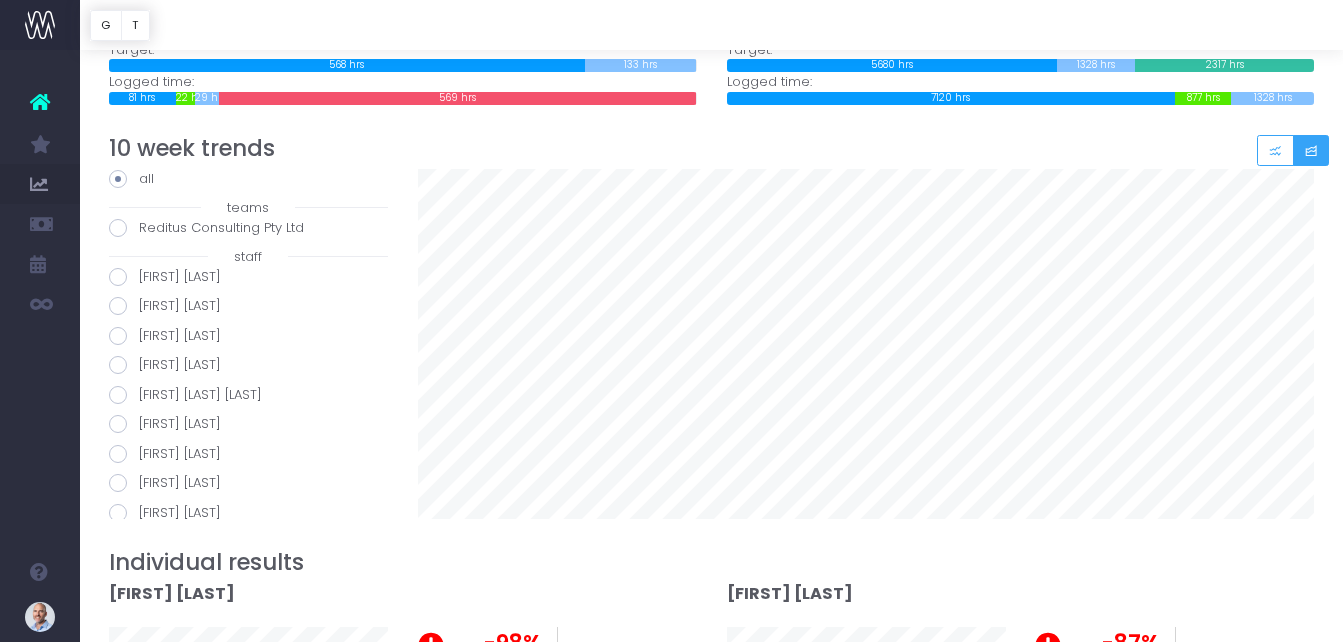 scroll, scrollTop: 300, scrollLeft: 0, axis: vertical 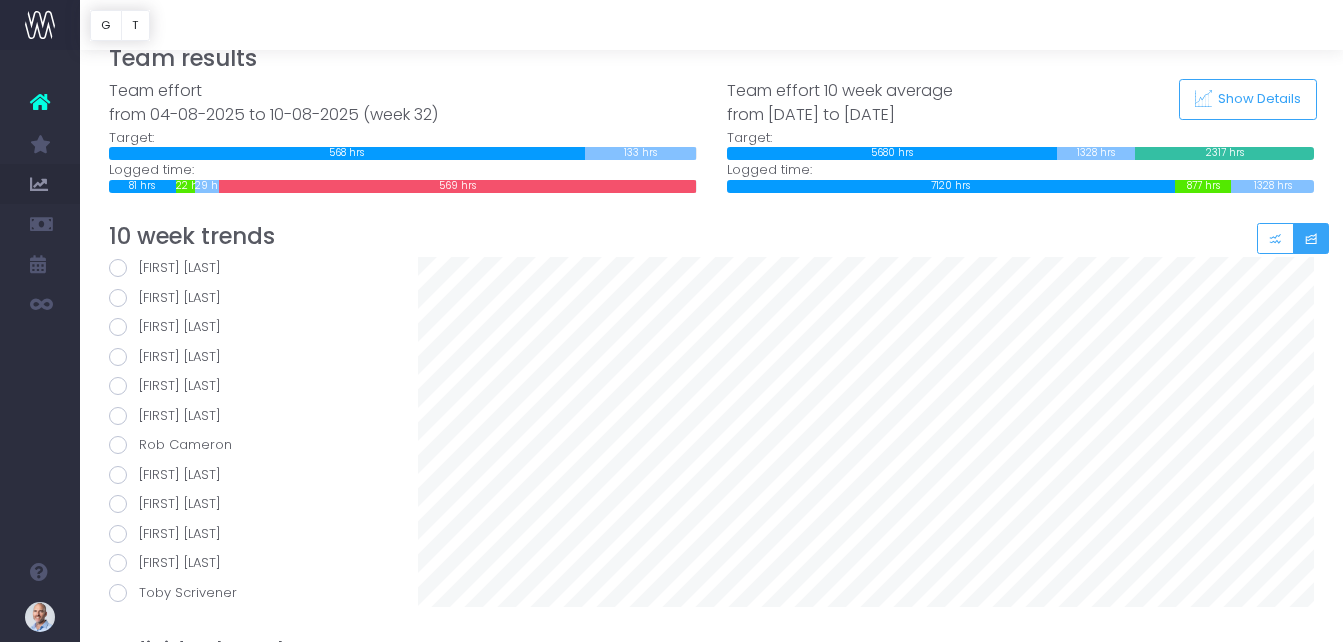 click at bounding box center [118, 268] 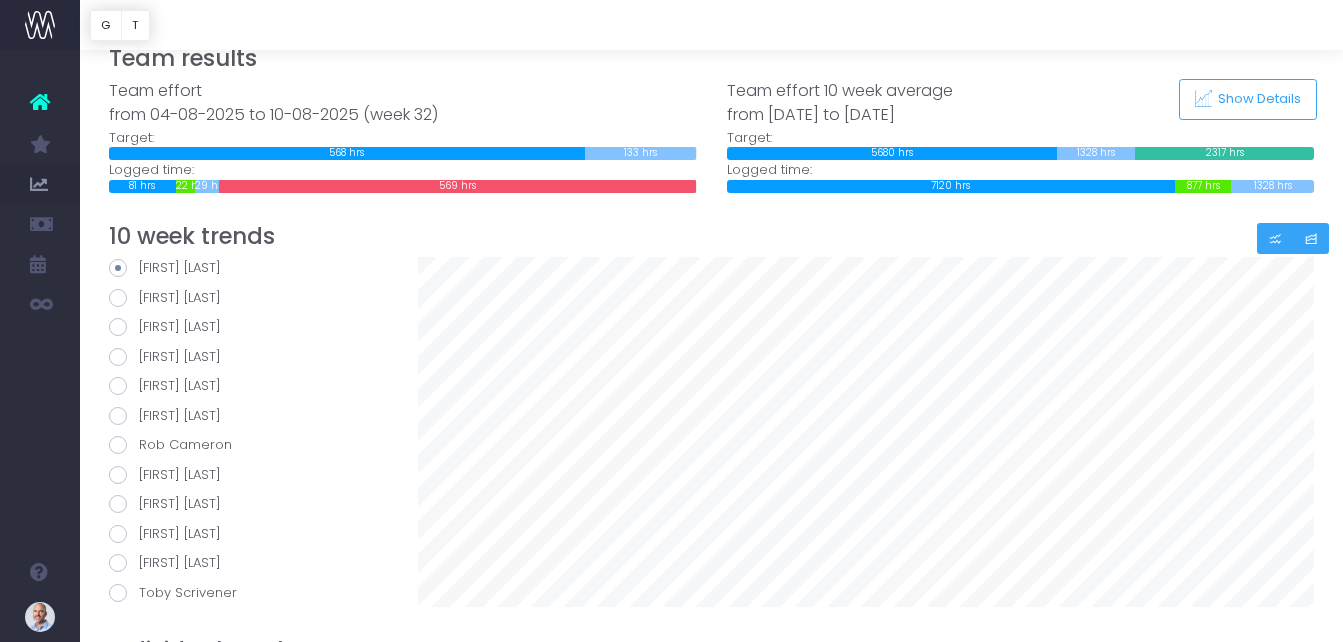 click at bounding box center (1275, 239) 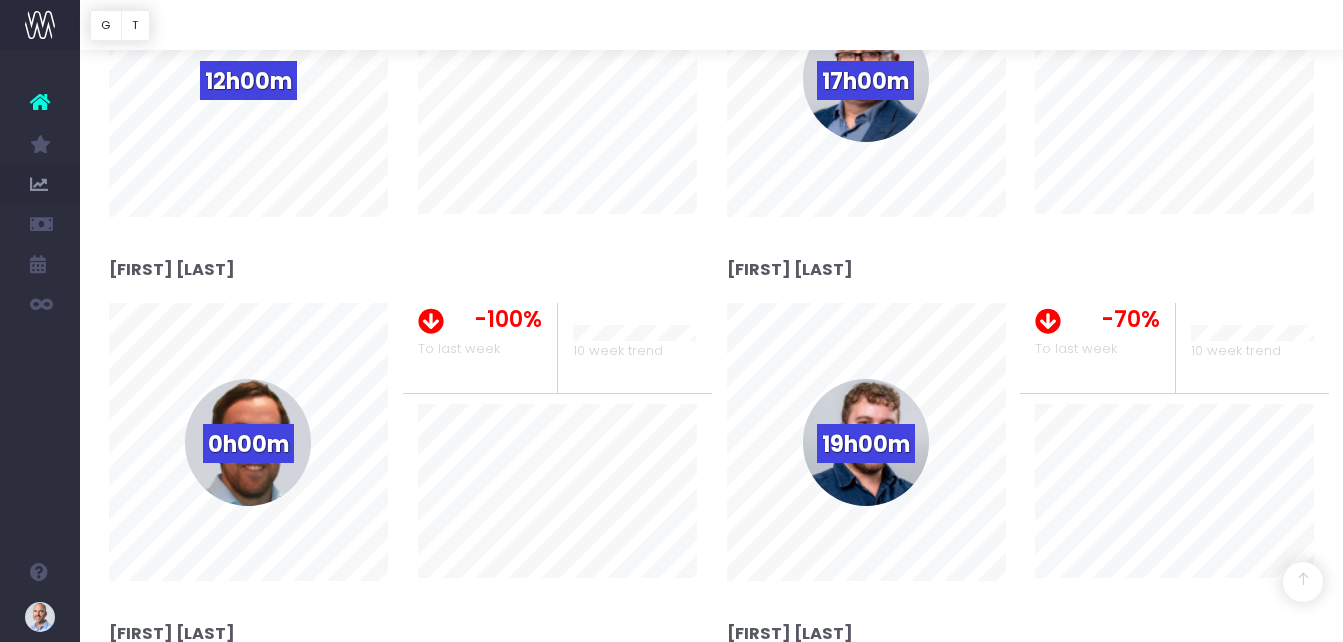 scroll, scrollTop: 1700, scrollLeft: 0, axis: vertical 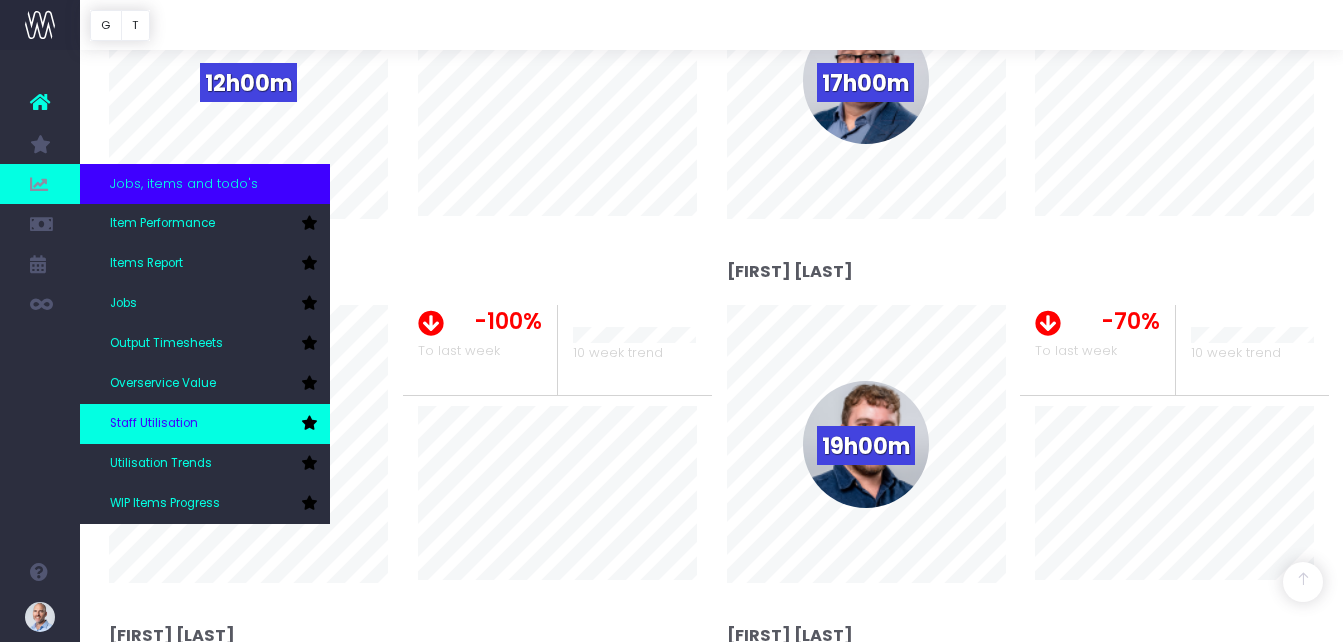 click on "Staff Utilisation" at bounding box center (205, 424) 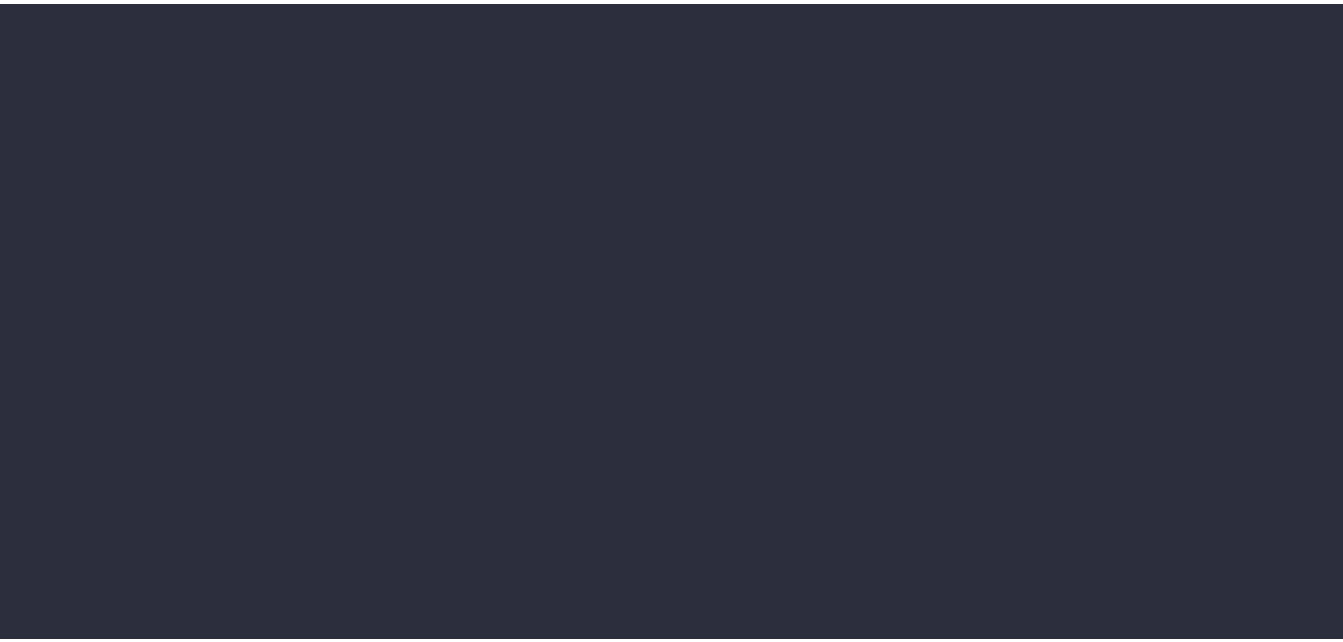 scroll, scrollTop: 0, scrollLeft: 0, axis: both 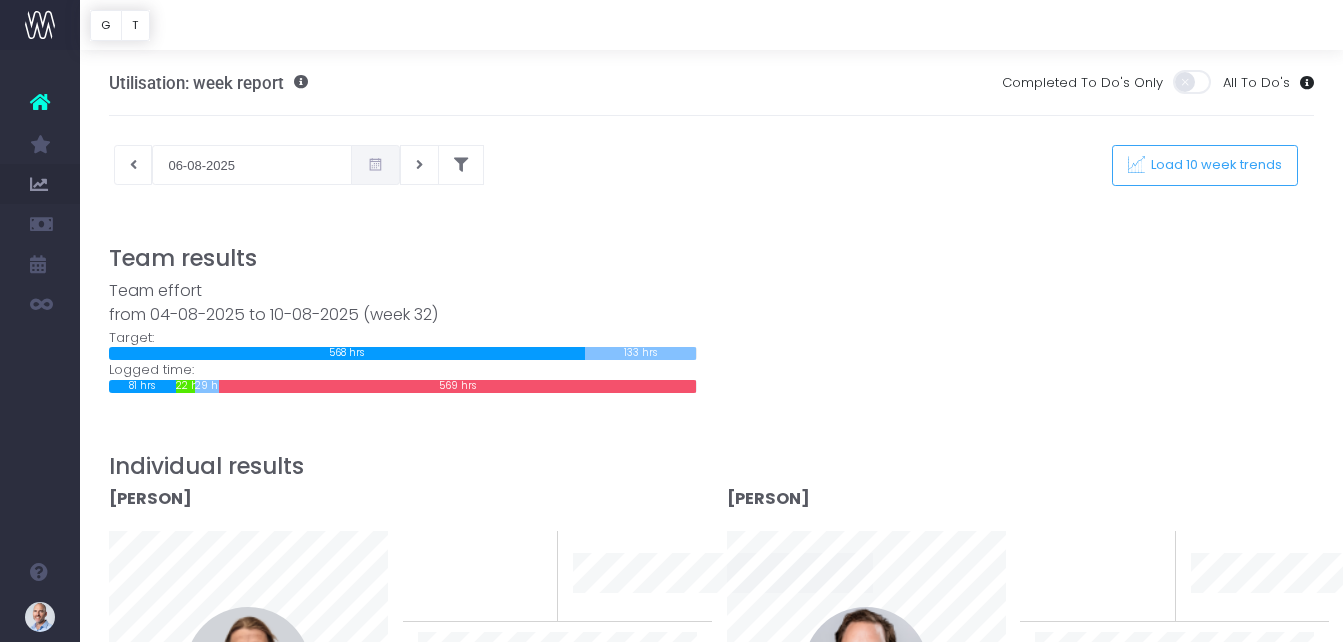 click at bounding box center [375, 165] 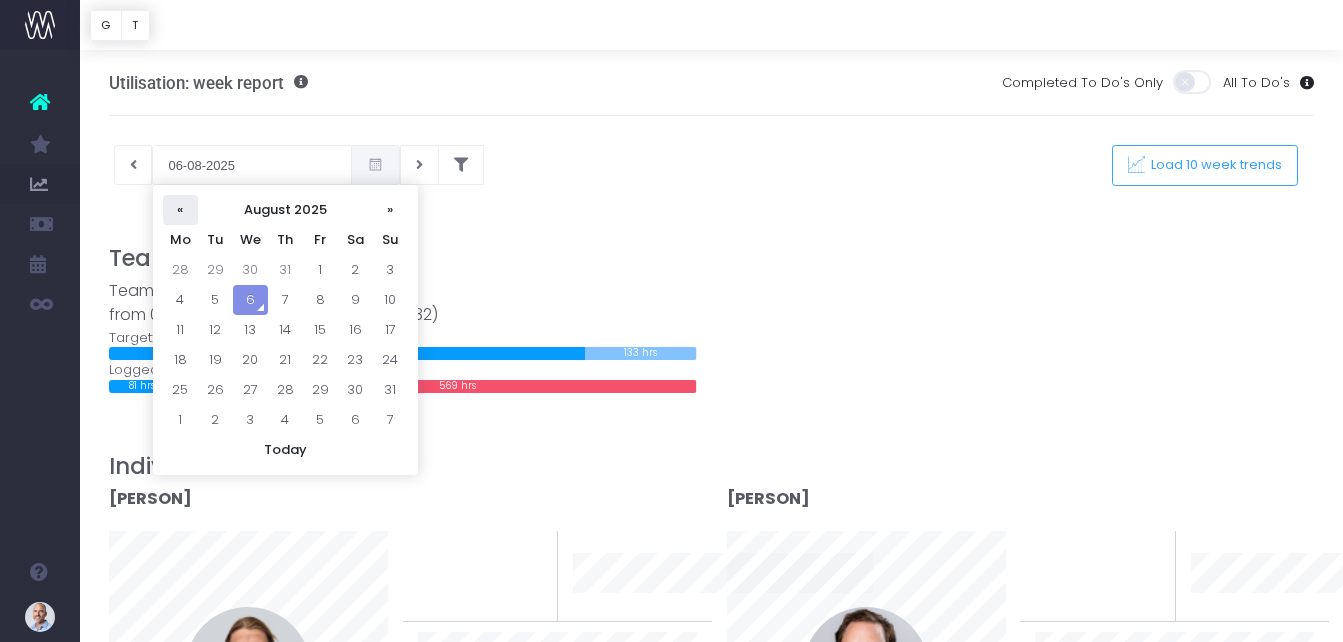 click on "«" at bounding box center (180, 210) 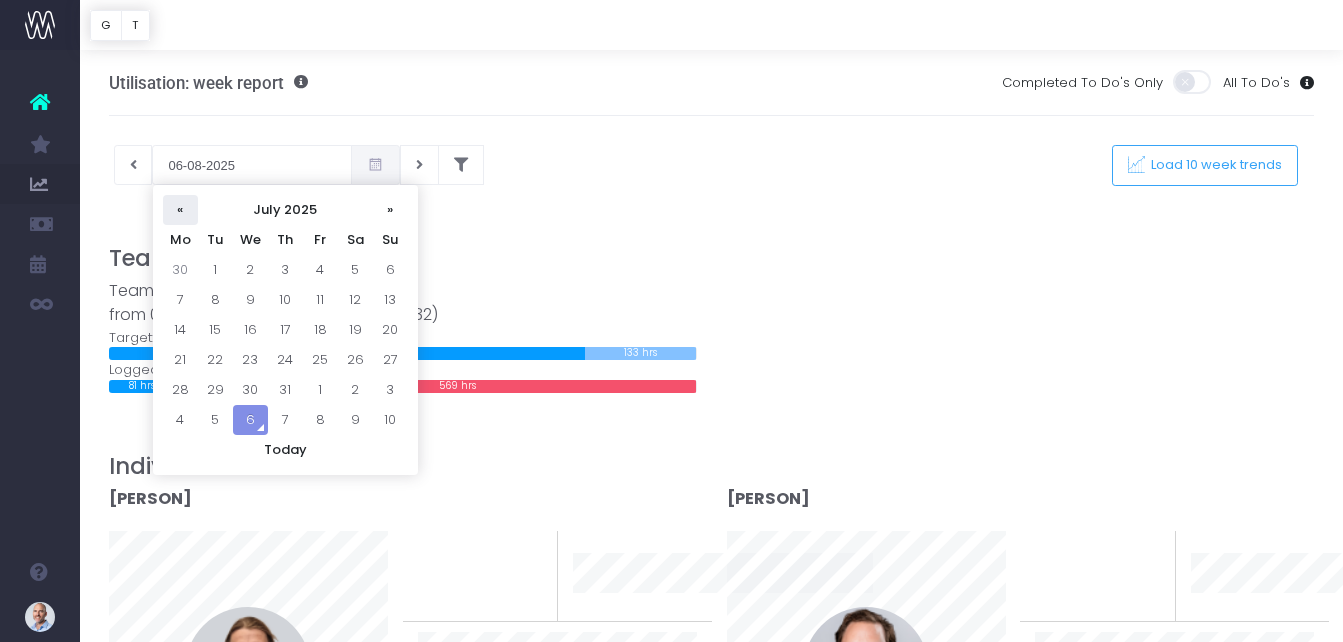 click on "«" at bounding box center [180, 210] 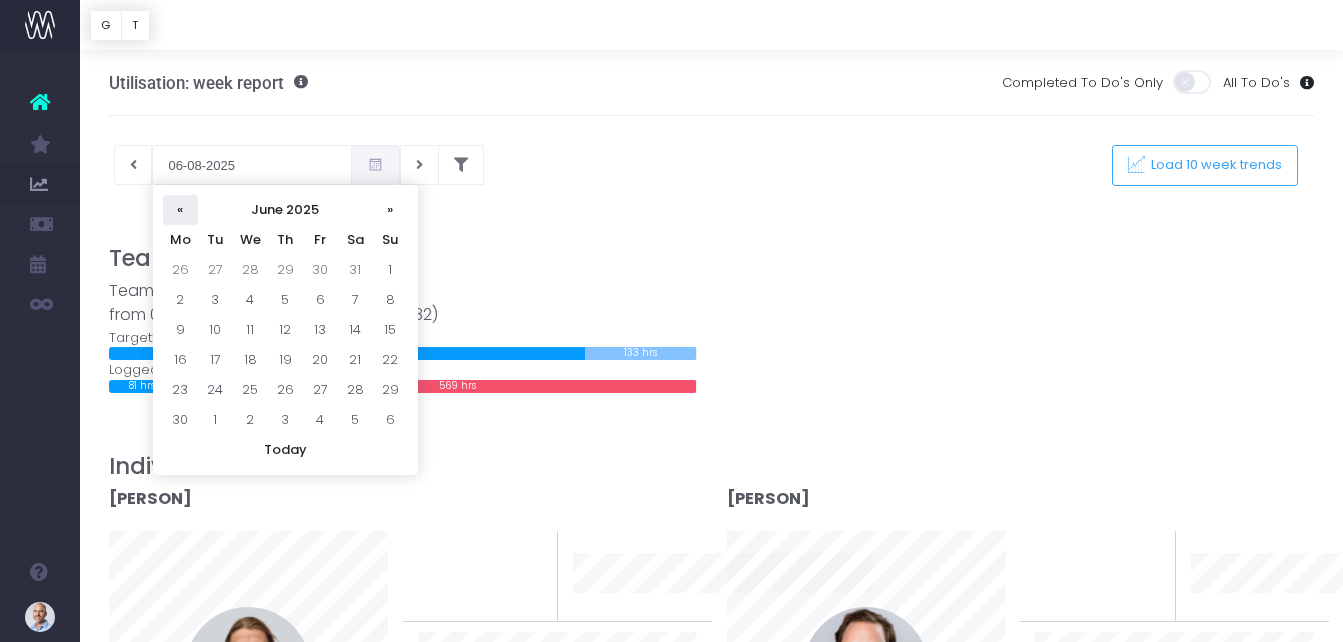 click on "«" at bounding box center [180, 210] 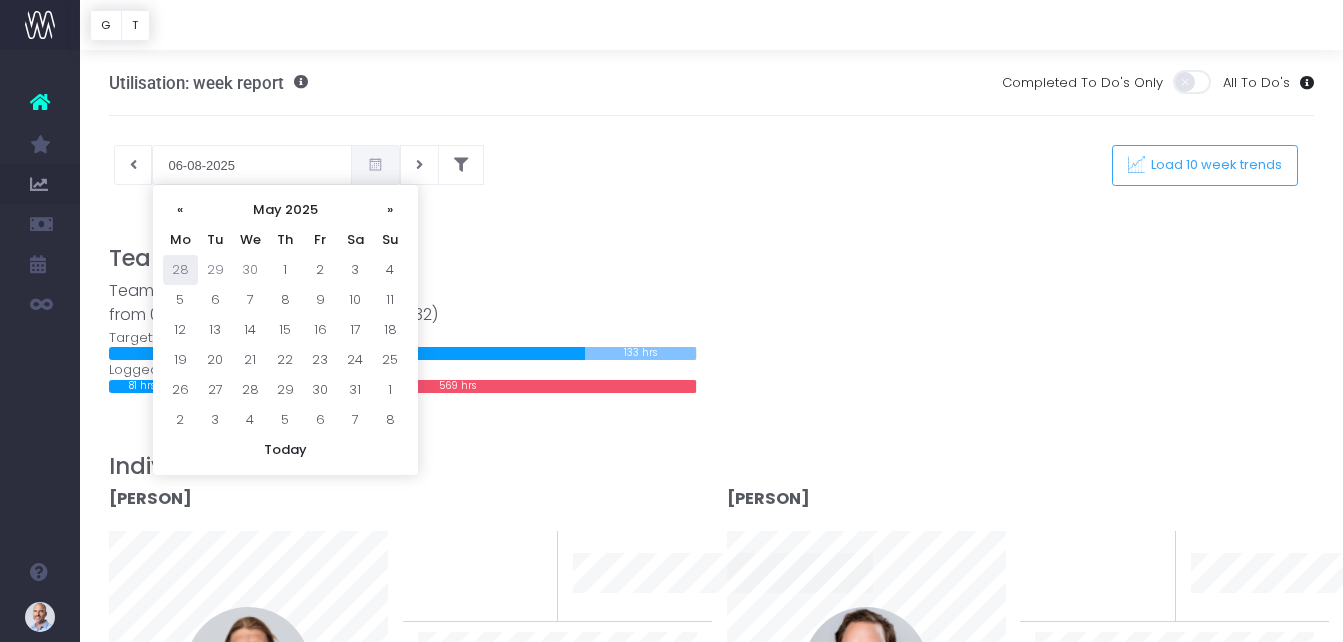 click on "28" at bounding box center (180, 270) 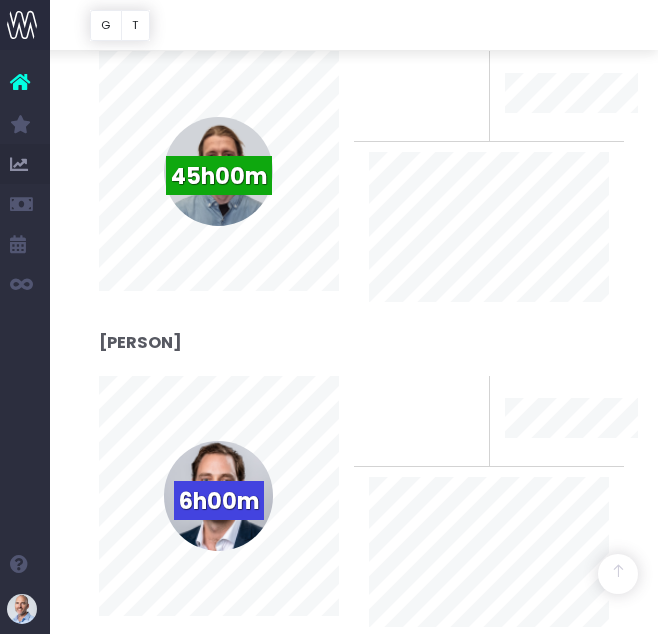 scroll, scrollTop: 0, scrollLeft: 0, axis: both 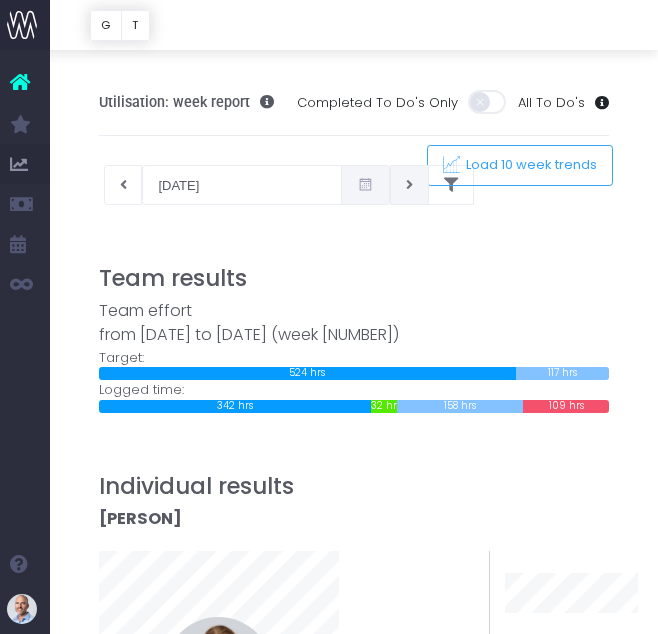 click at bounding box center [409, 185] 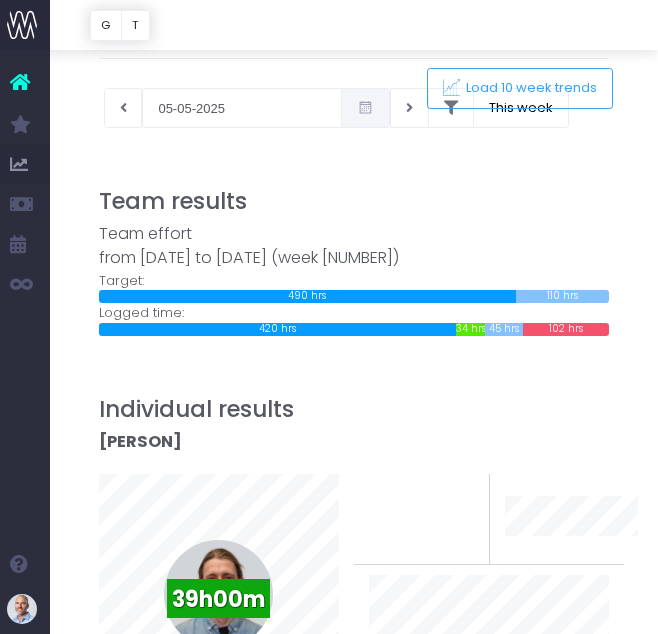 scroll, scrollTop: 0, scrollLeft: 0, axis: both 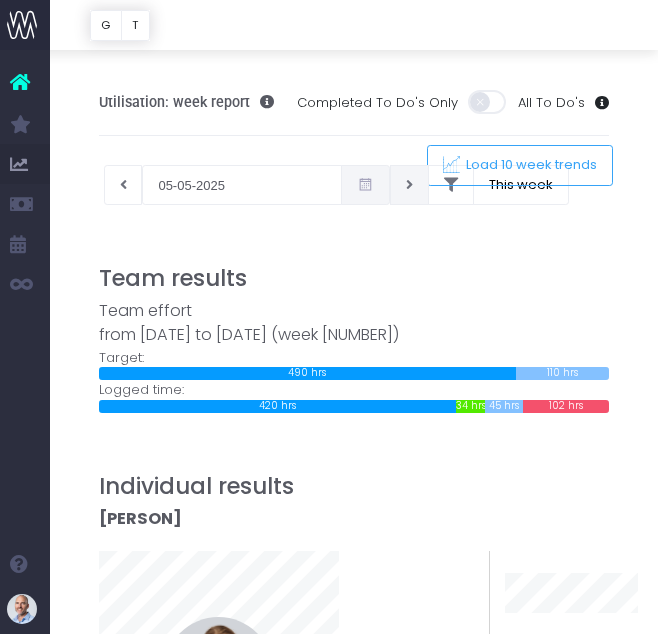 click at bounding box center [409, 185] 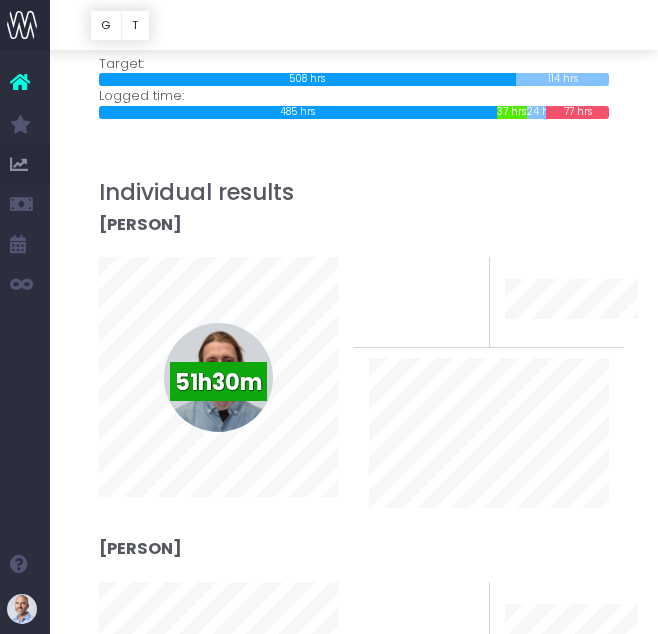 scroll, scrollTop: 0, scrollLeft: 0, axis: both 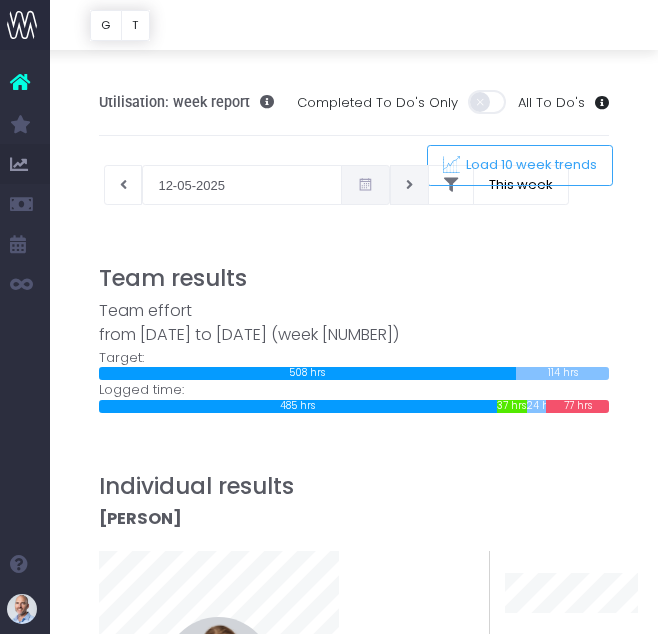 click at bounding box center (409, 185) 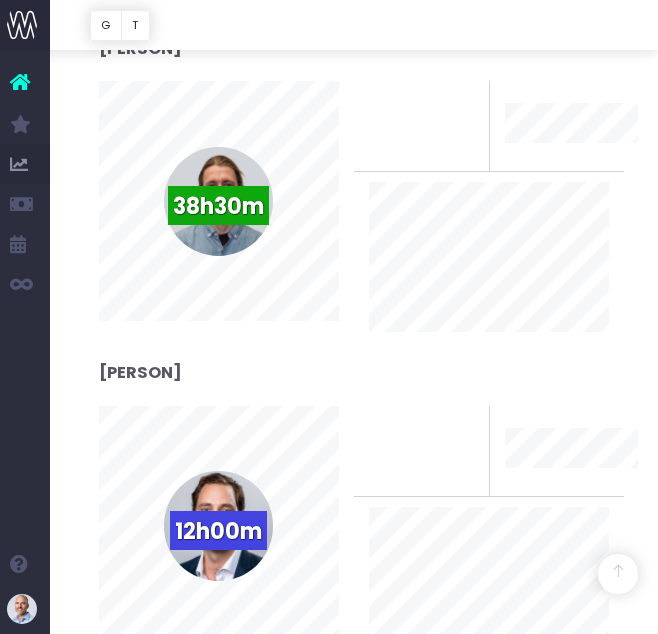 scroll, scrollTop: 0, scrollLeft: 0, axis: both 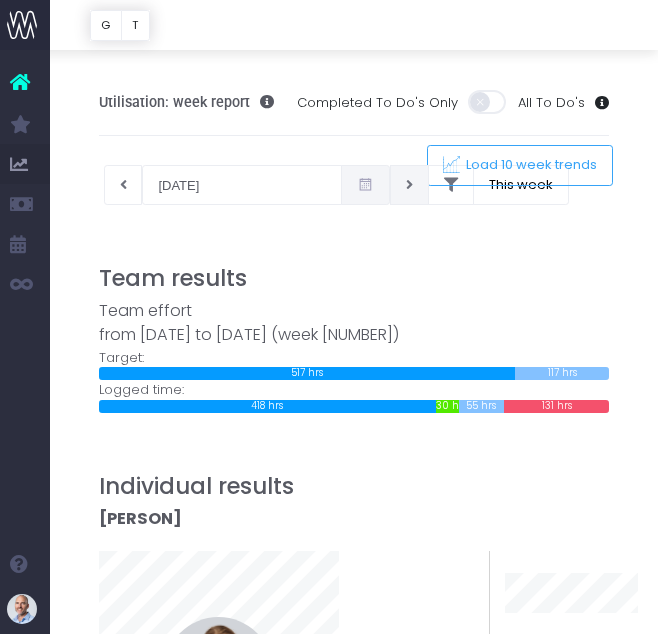 click at bounding box center (409, 185) 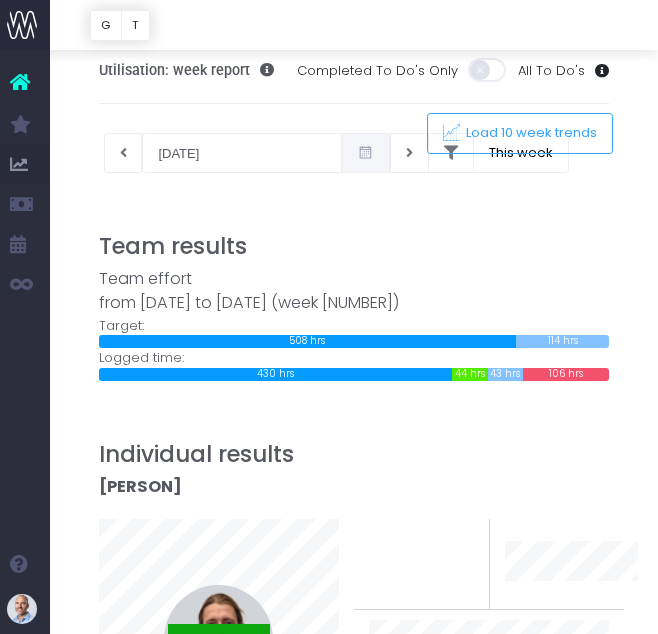 scroll, scrollTop: 0, scrollLeft: 0, axis: both 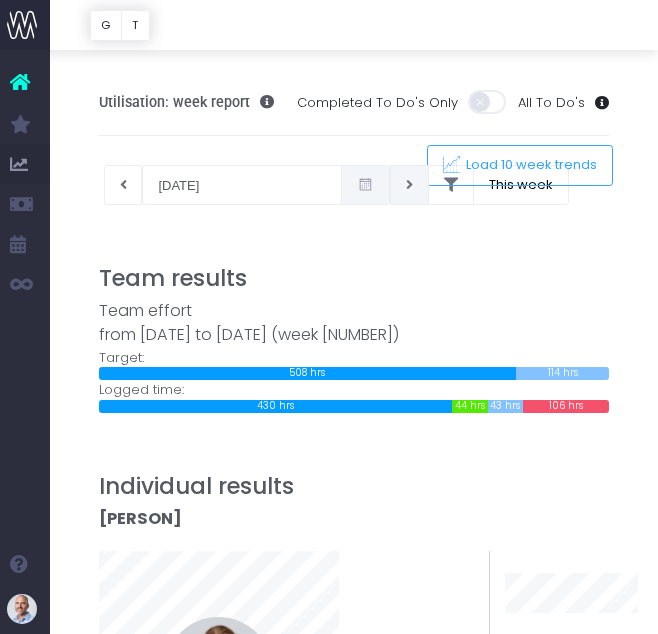 click at bounding box center (409, 185) 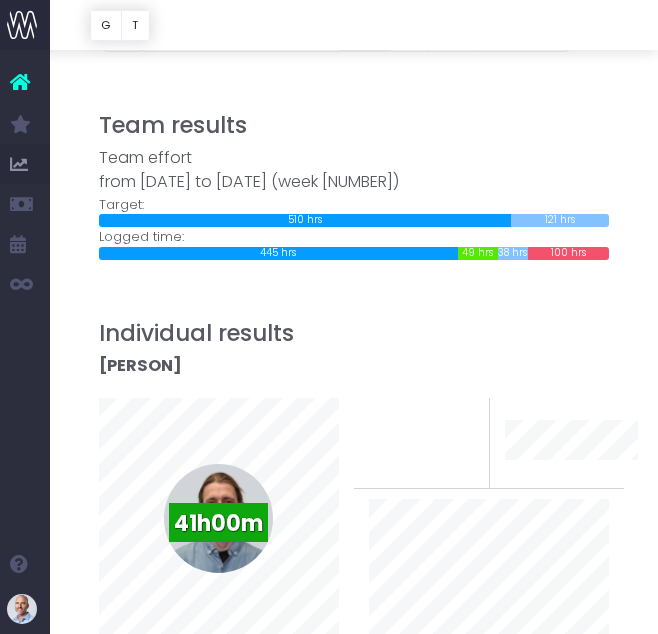 scroll, scrollTop: 0, scrollLeft: 0, axis: both 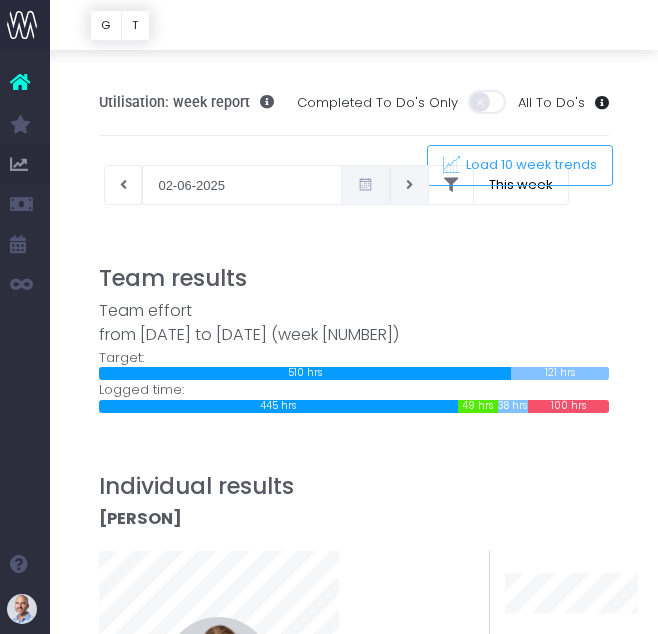 click at bounding box center (409, 185) 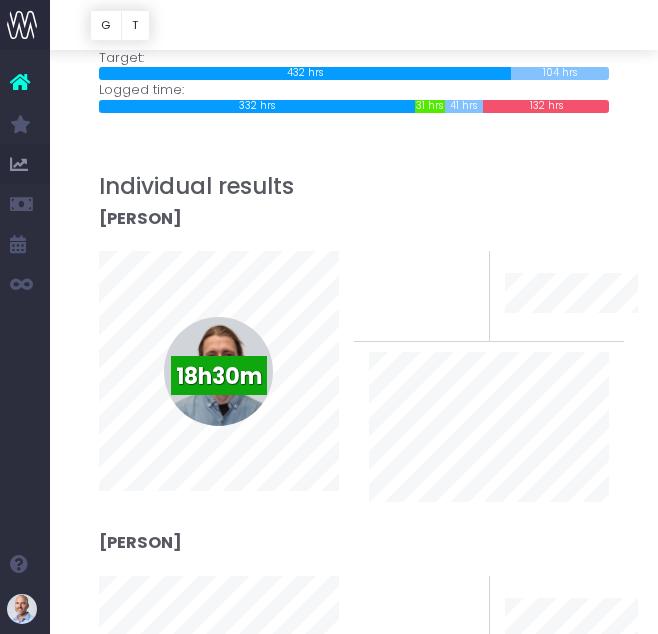 scroll, scrollTop: 0, scrollLeft: 0, axis: both 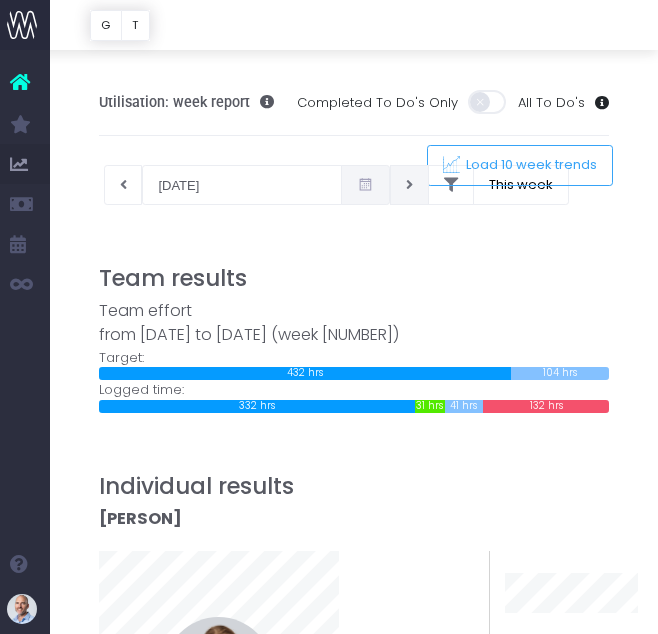 click at bounding box center (409, 185) 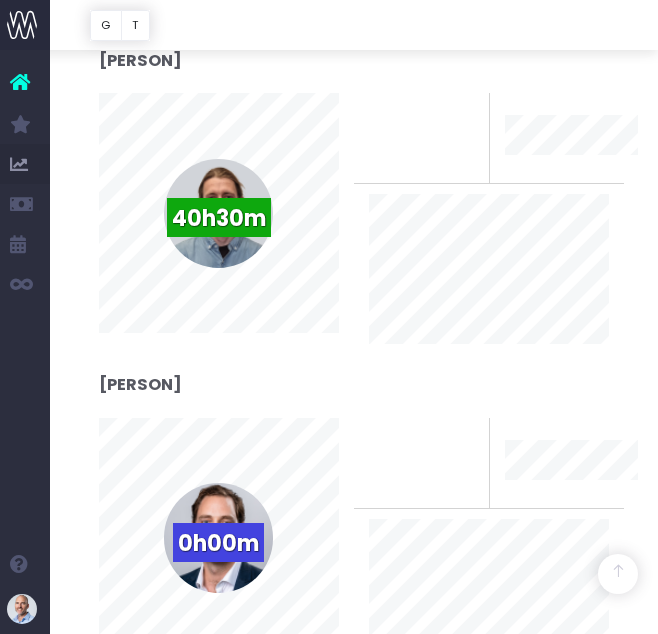 scroll, scrollTop: 0, scrollLeft: 0, axis: both 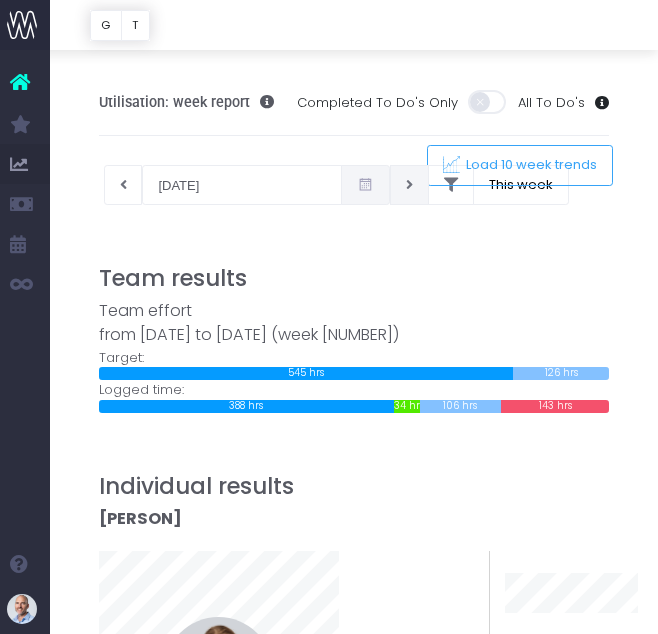 click at bounding box center (409, 185) 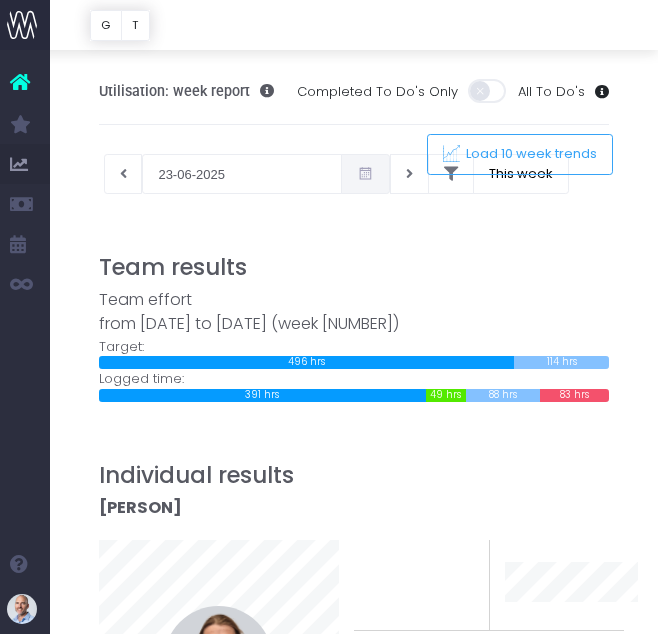 scroll, scrollTop: 0, scrollLeft: 0, axis: both 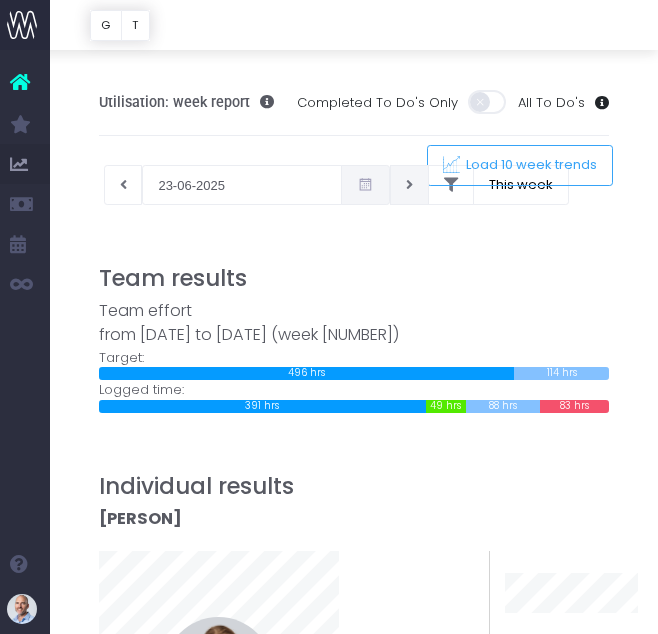 click at bounding box center (409, 185) 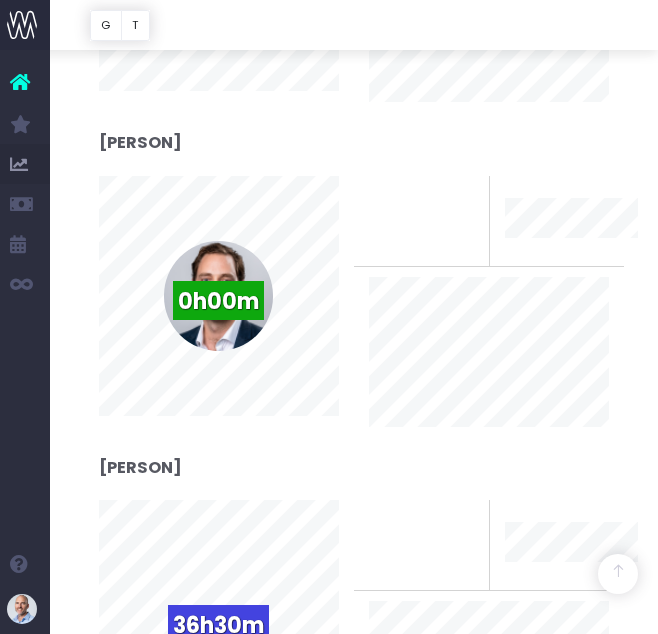 scroll, scrollTop: 0, scrollLeft: 0, axis: both 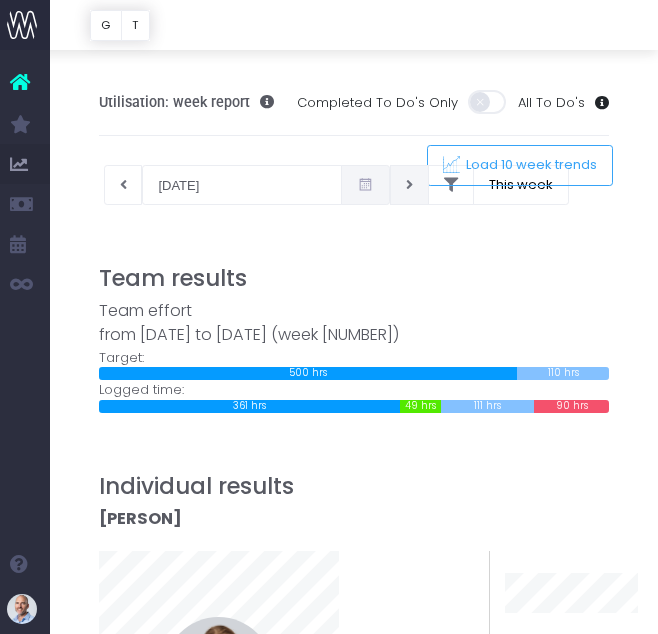 click at bounding box center (409, 185) 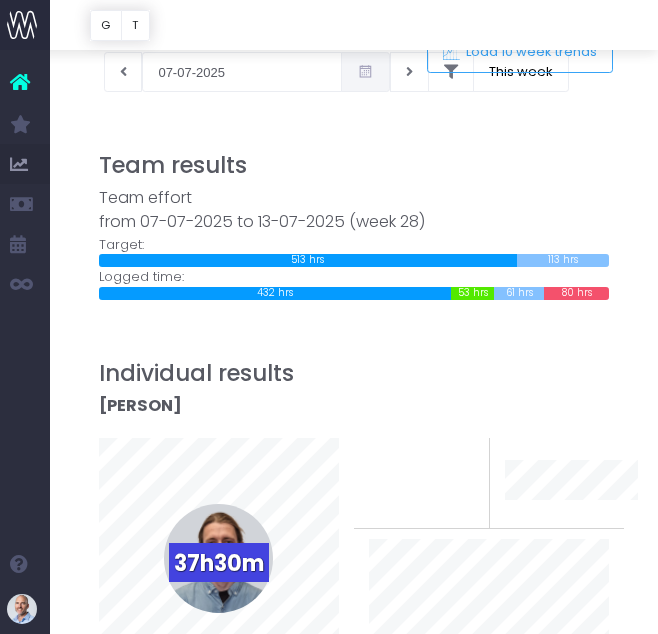 scroll, scrollTop: 0, scrollLeft: 0, axis: both 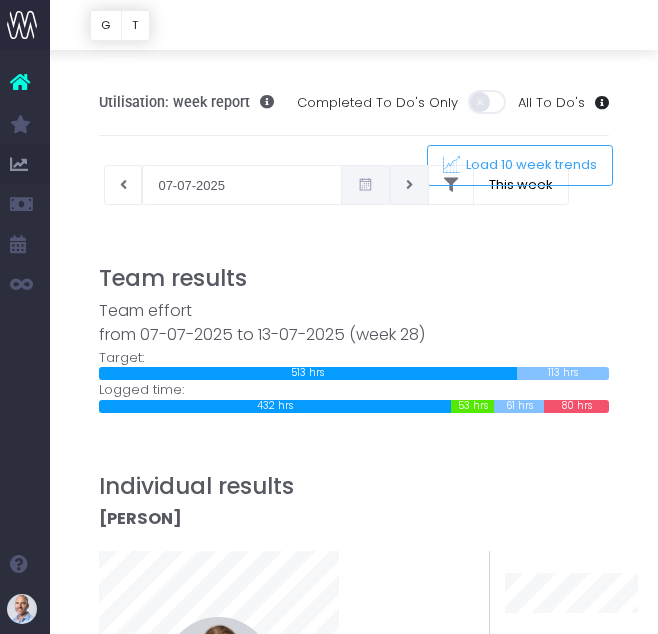 click at bounding box center (409, 185) 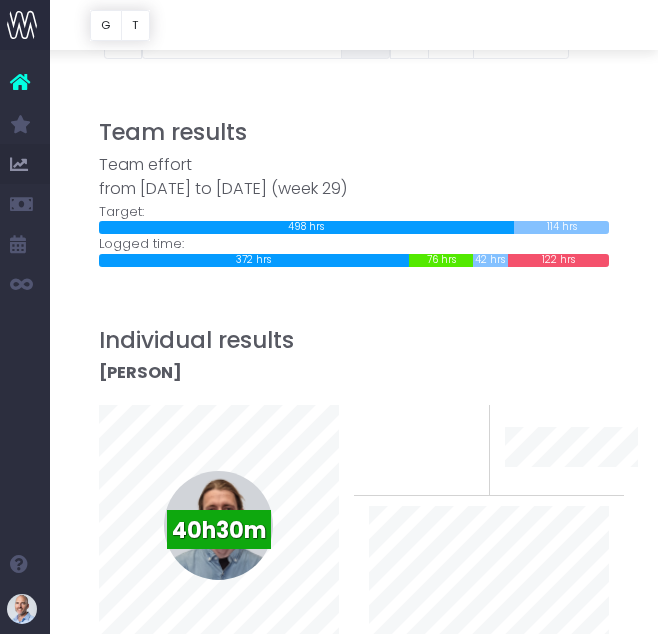 scroll, scrollTop: 0, scrollLeft: 0, axis: both 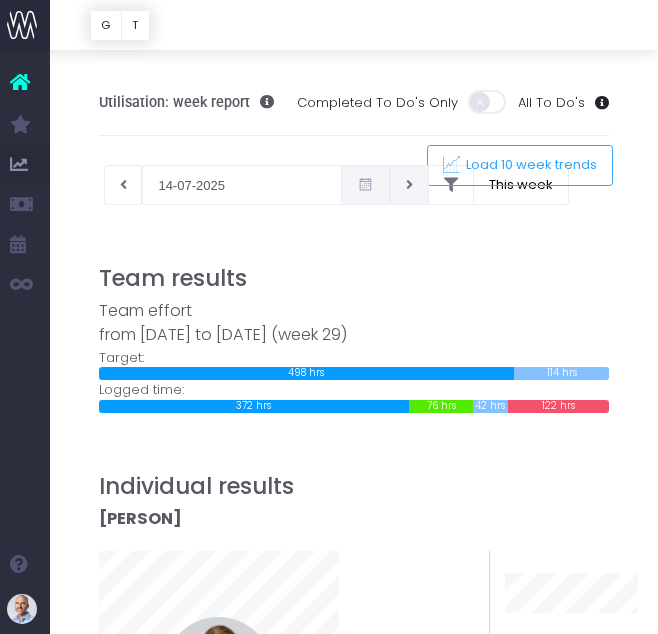 click at bounding box center [409, 185] 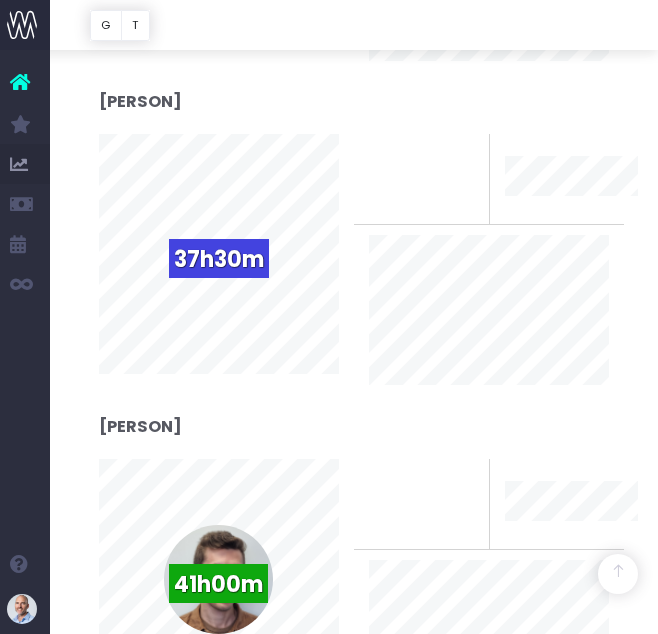 scroll, scrollTop: 1100, scrollLeft: 0, axis: vertical 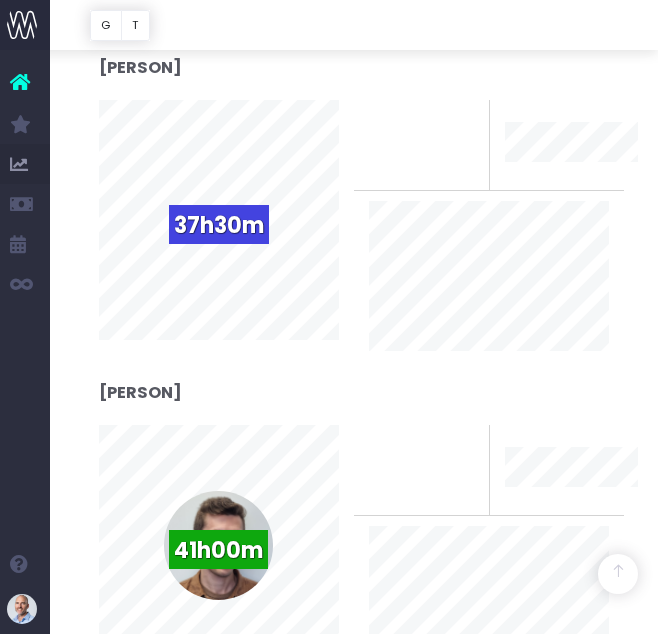 drag, startPoint x: 231, startPoint y: 442, endPoint x: 110, endPoint y: 391, distance: 131.30879 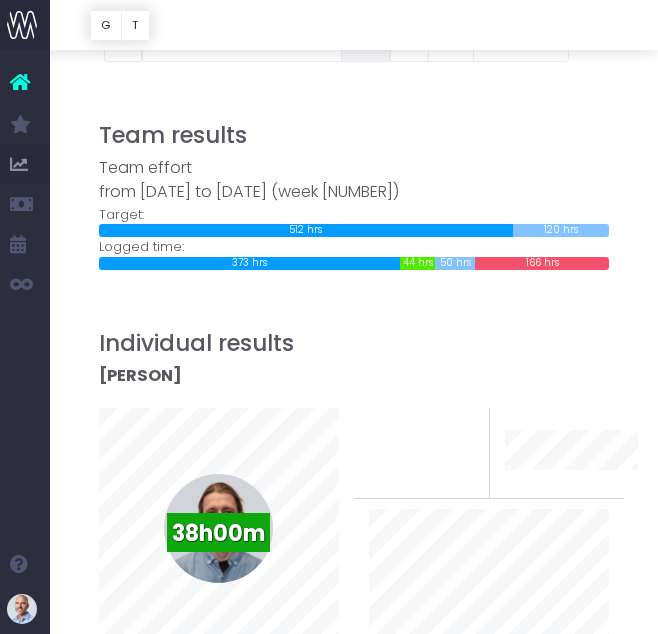 scroll, scrollTop: 0, scrollLeft: 0, axis: both 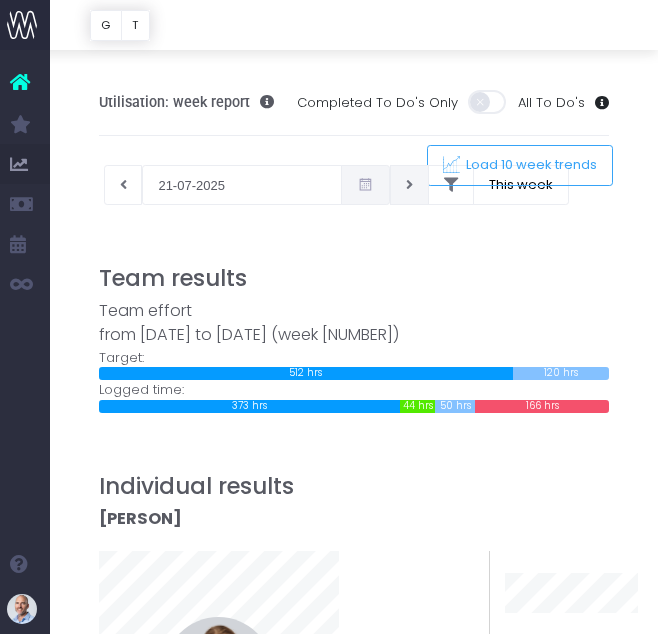 click at bounding box center (409, 185) 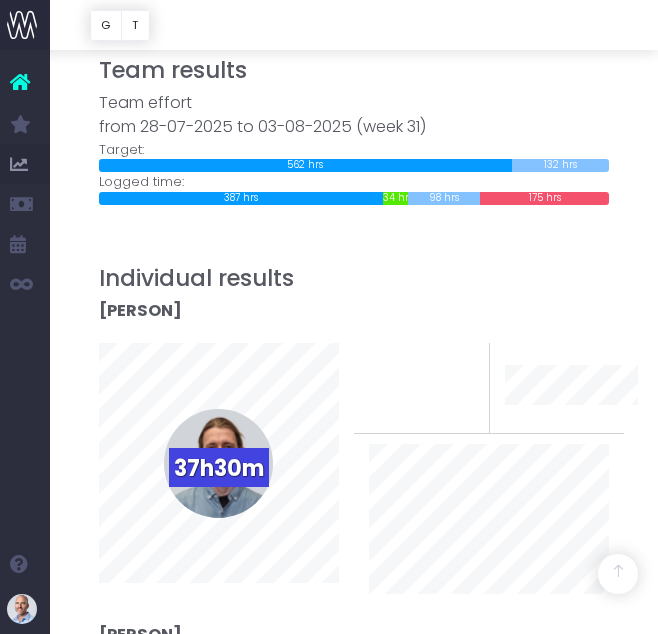 scroll, scrollTop: 0, scrollLeft: 0, axis: both 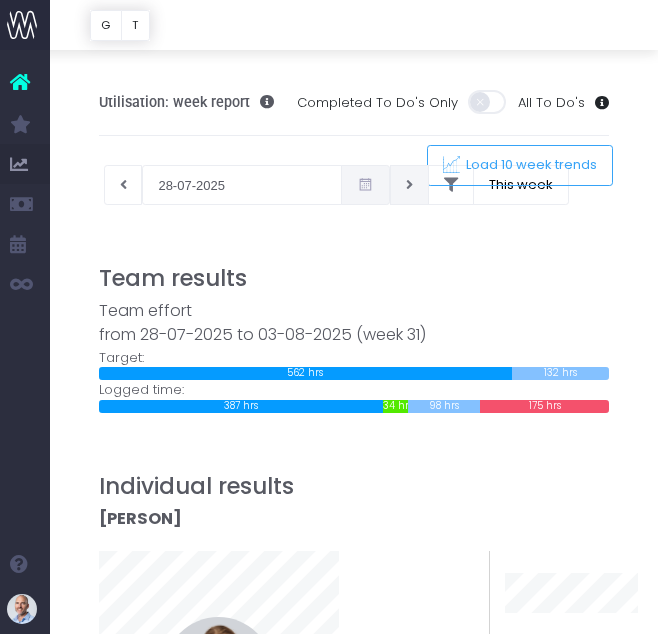 click at bounding box center (409, 185) 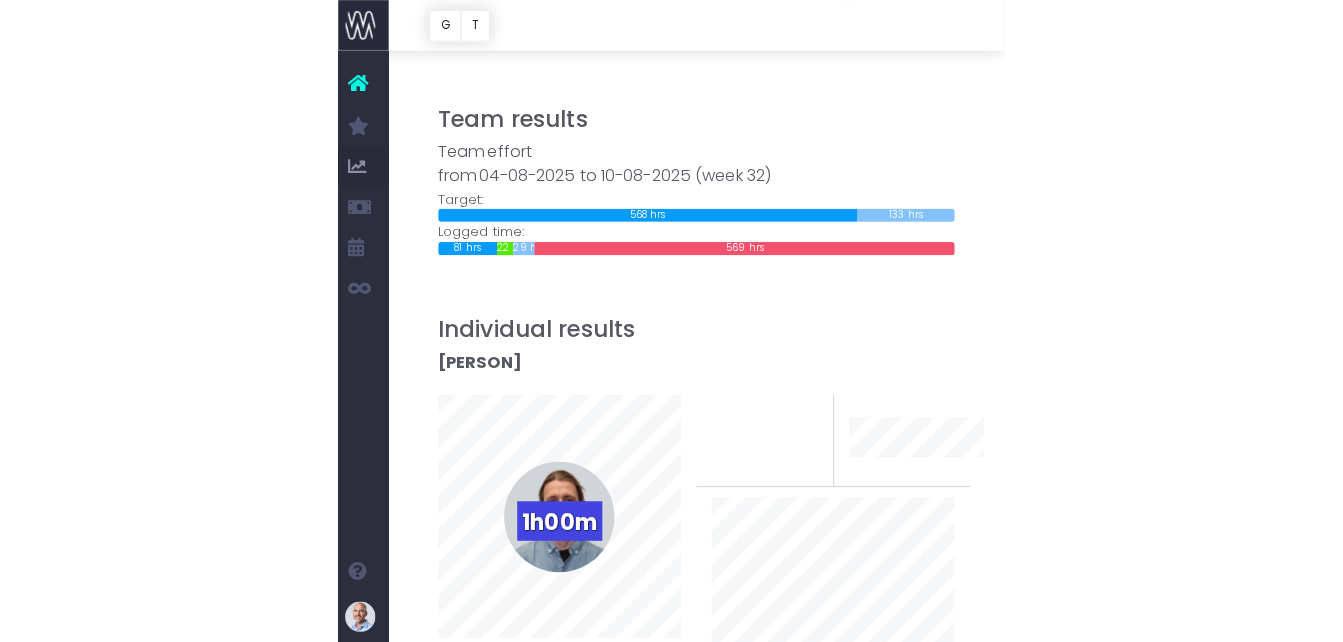 scroll, scrollTop: 300, scrollLeft: 0, axis: vertical 